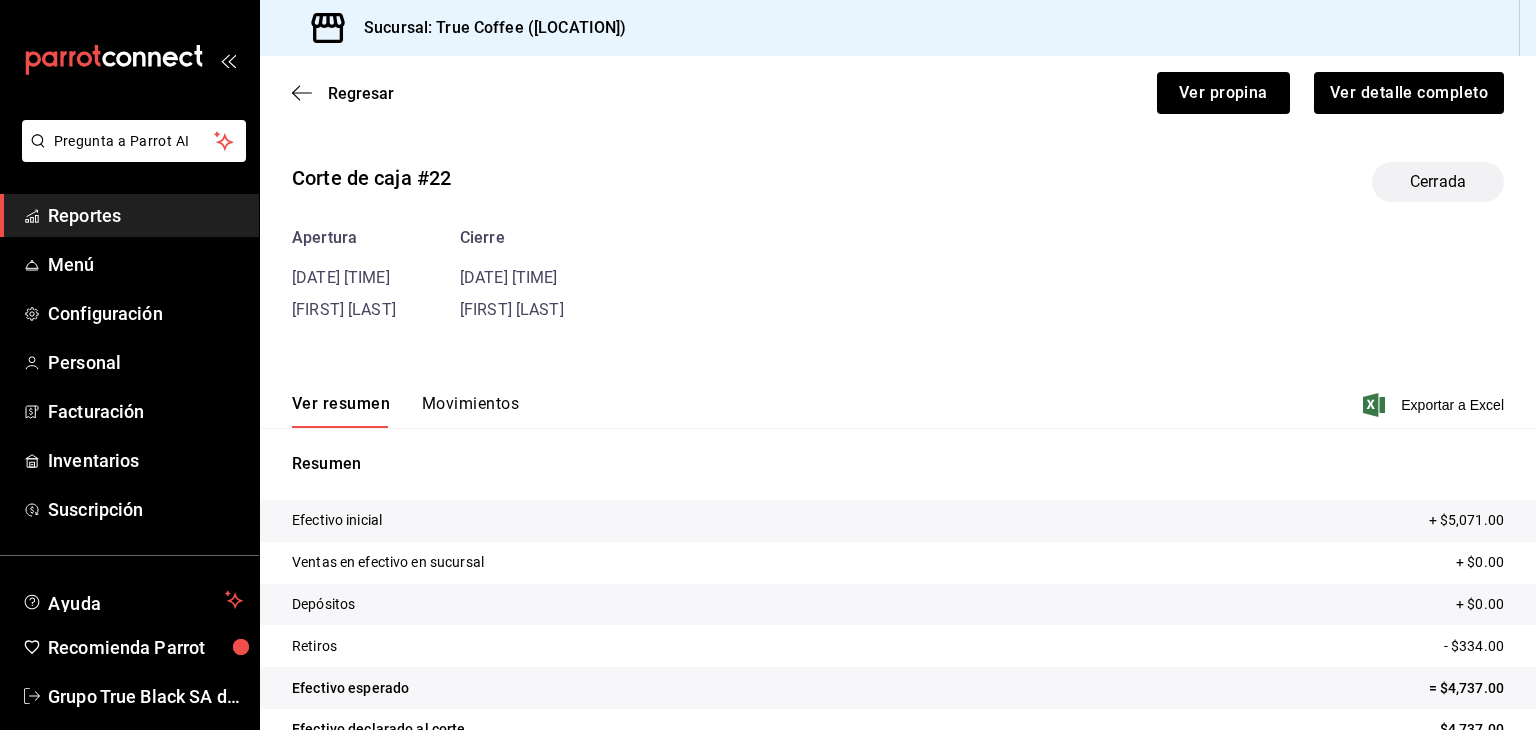 scroll, scrollTop: 0, scrollLeft: 0, axis: both 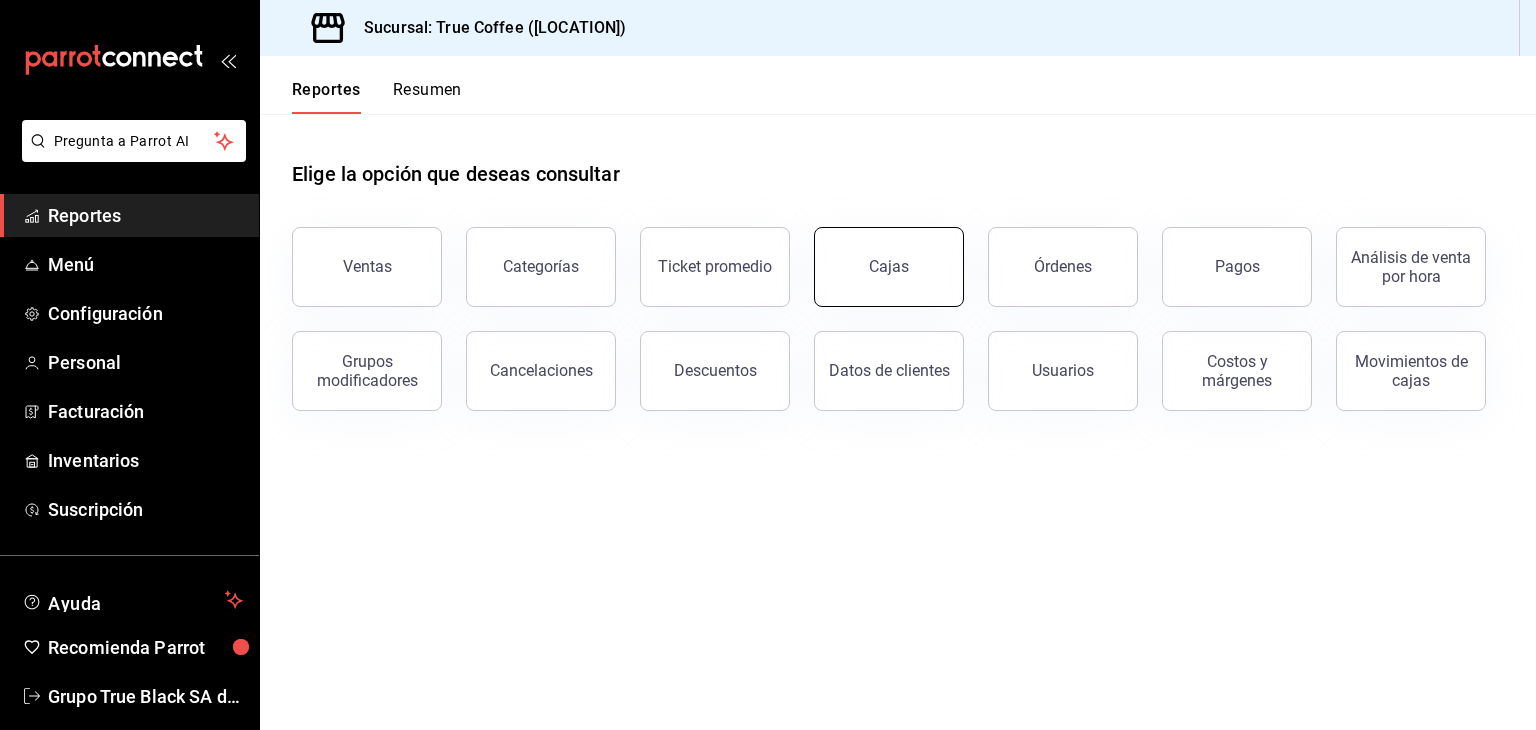 drag, startPoint x: 819, startPoint y: 300, endPoint x: 838, endPoint y: 300, distance: 19 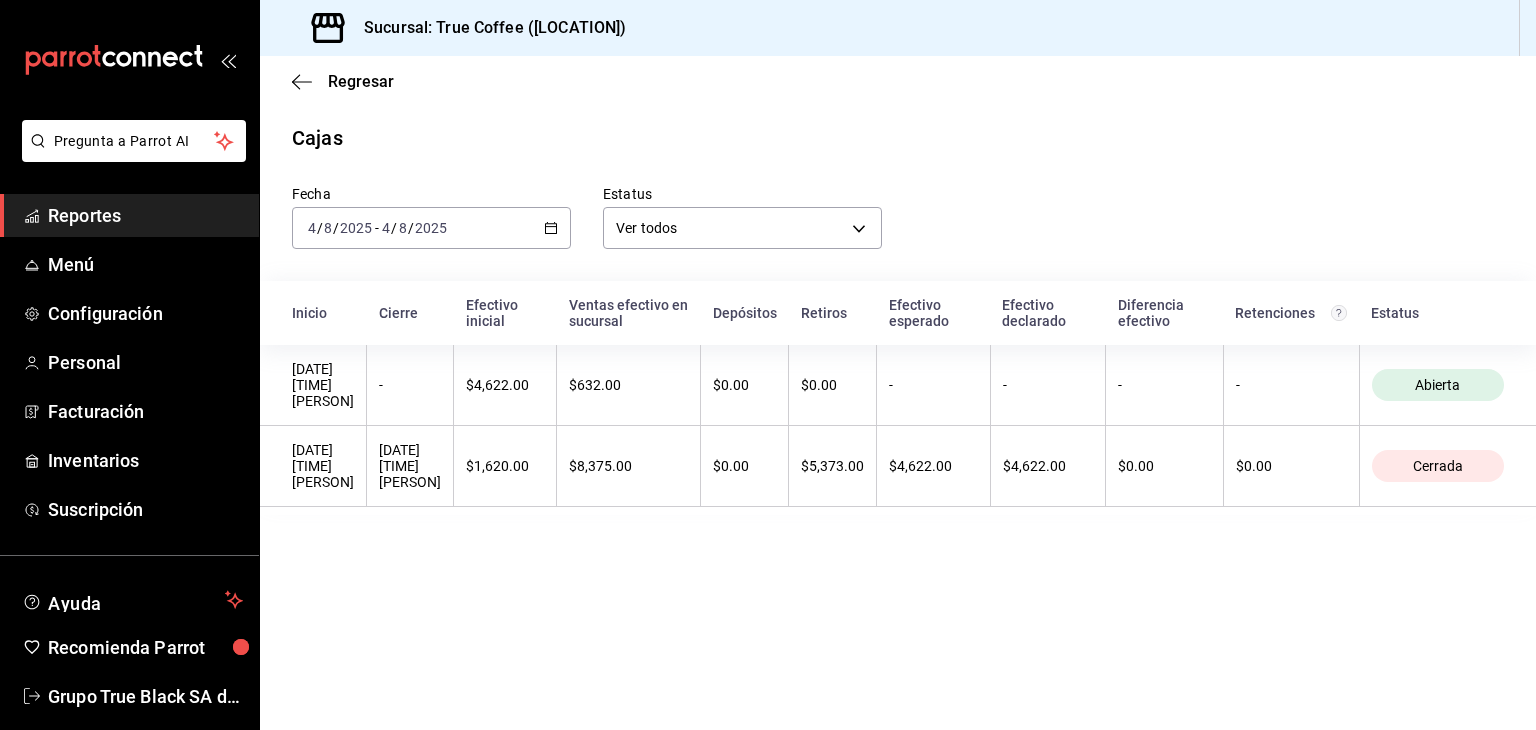 click 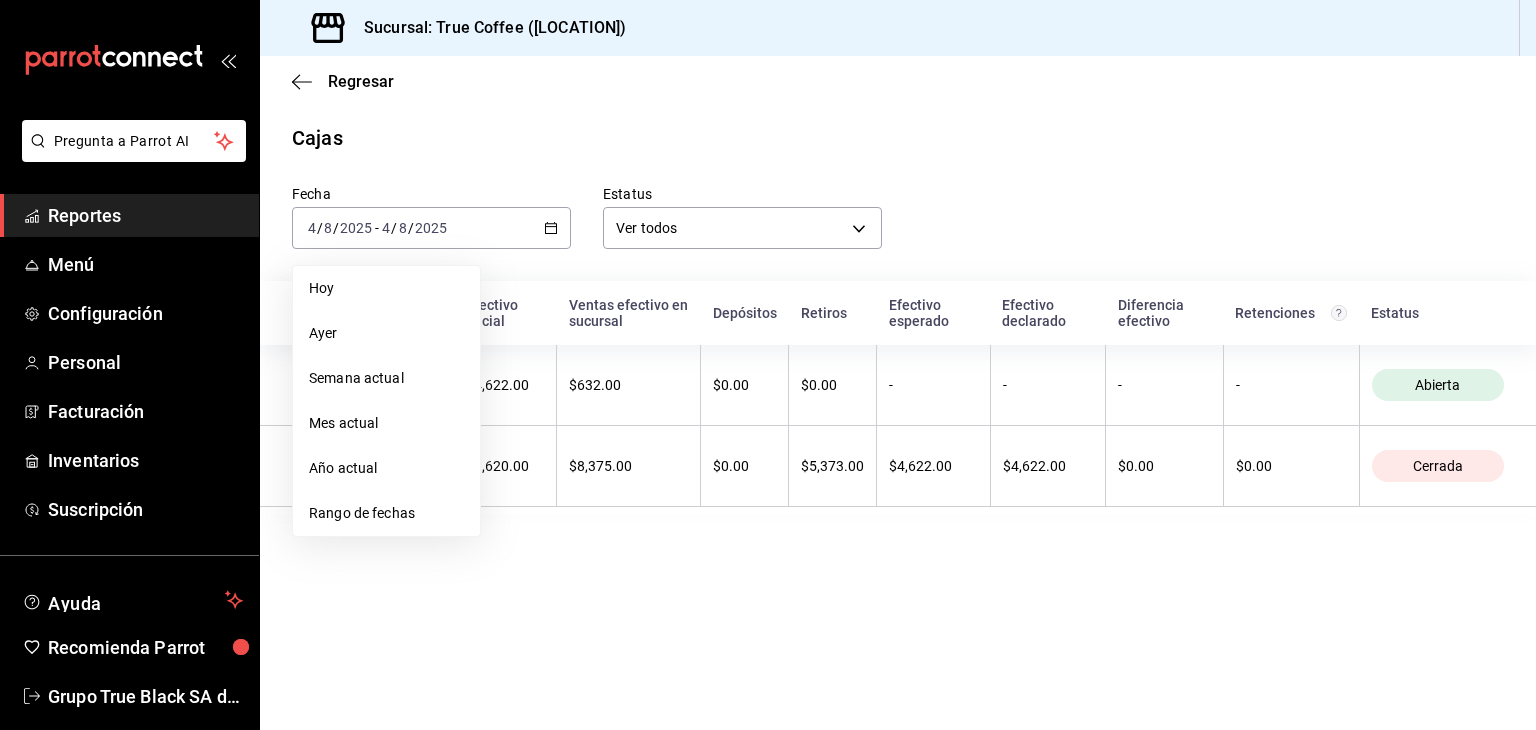 drag, startPoint x: 383, startPoint y: 338, endPoint x: 432, endPoint y: 353, distance: 51.24451 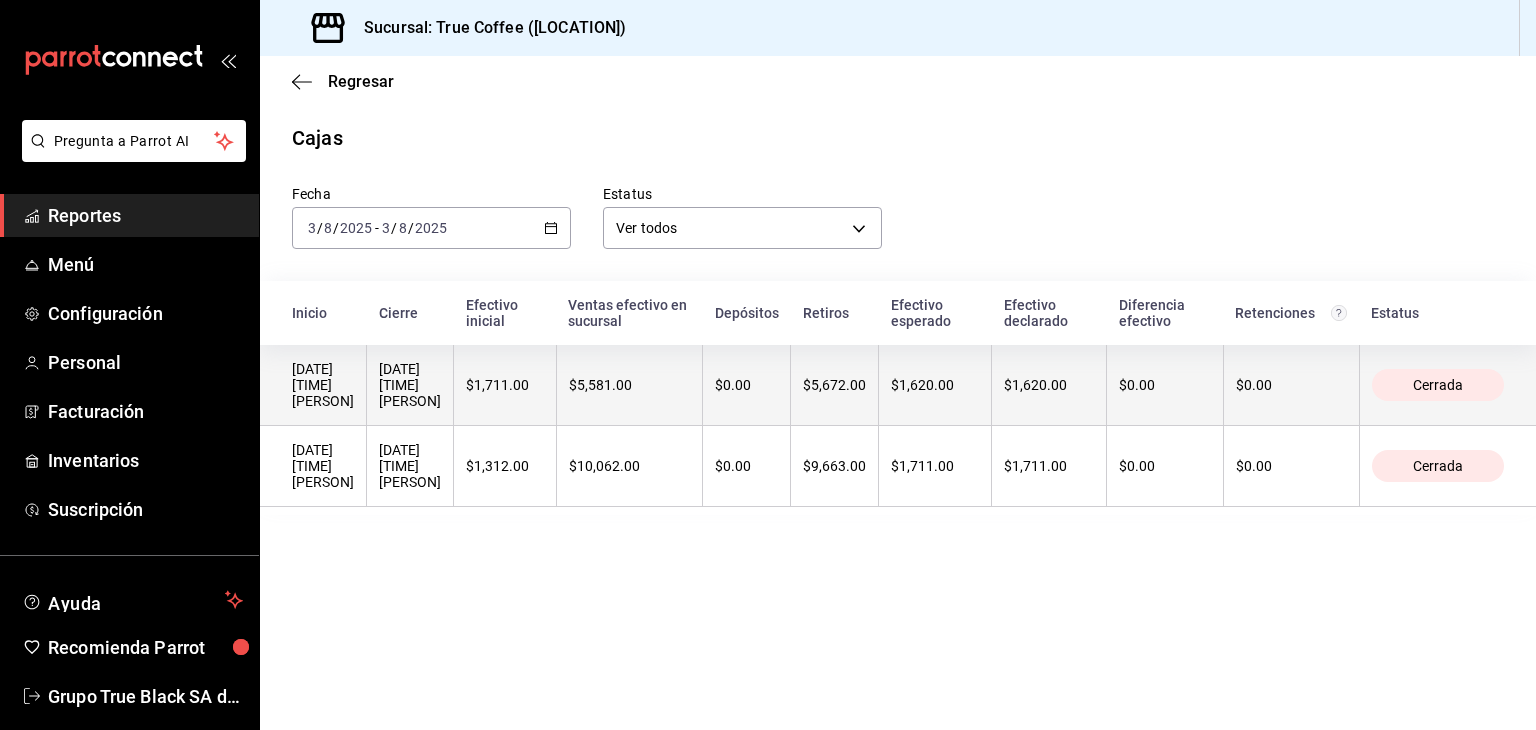 click on "$5,581.00" at bounding box center [629, 385] 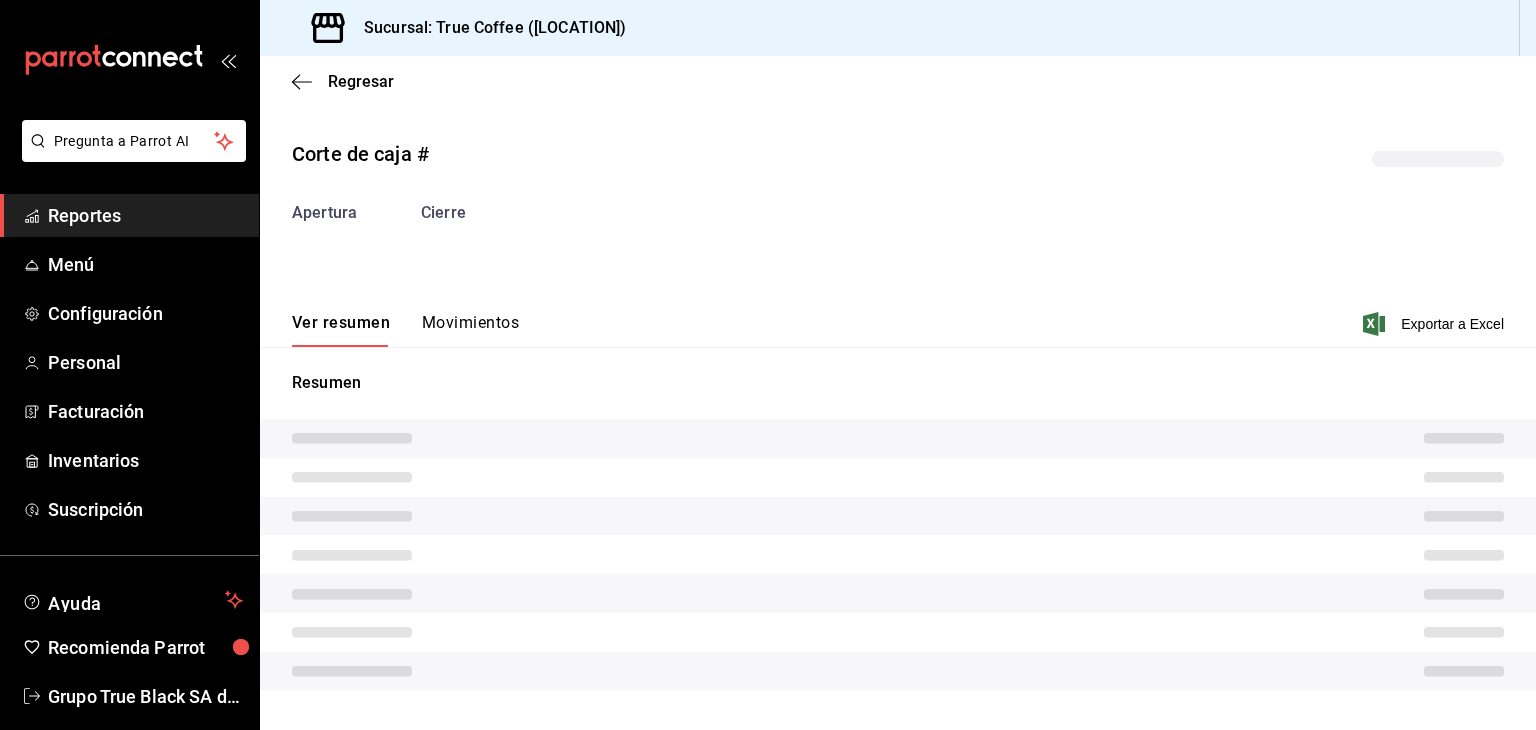 click on "Movimientos" at bounding box center (470, 330) 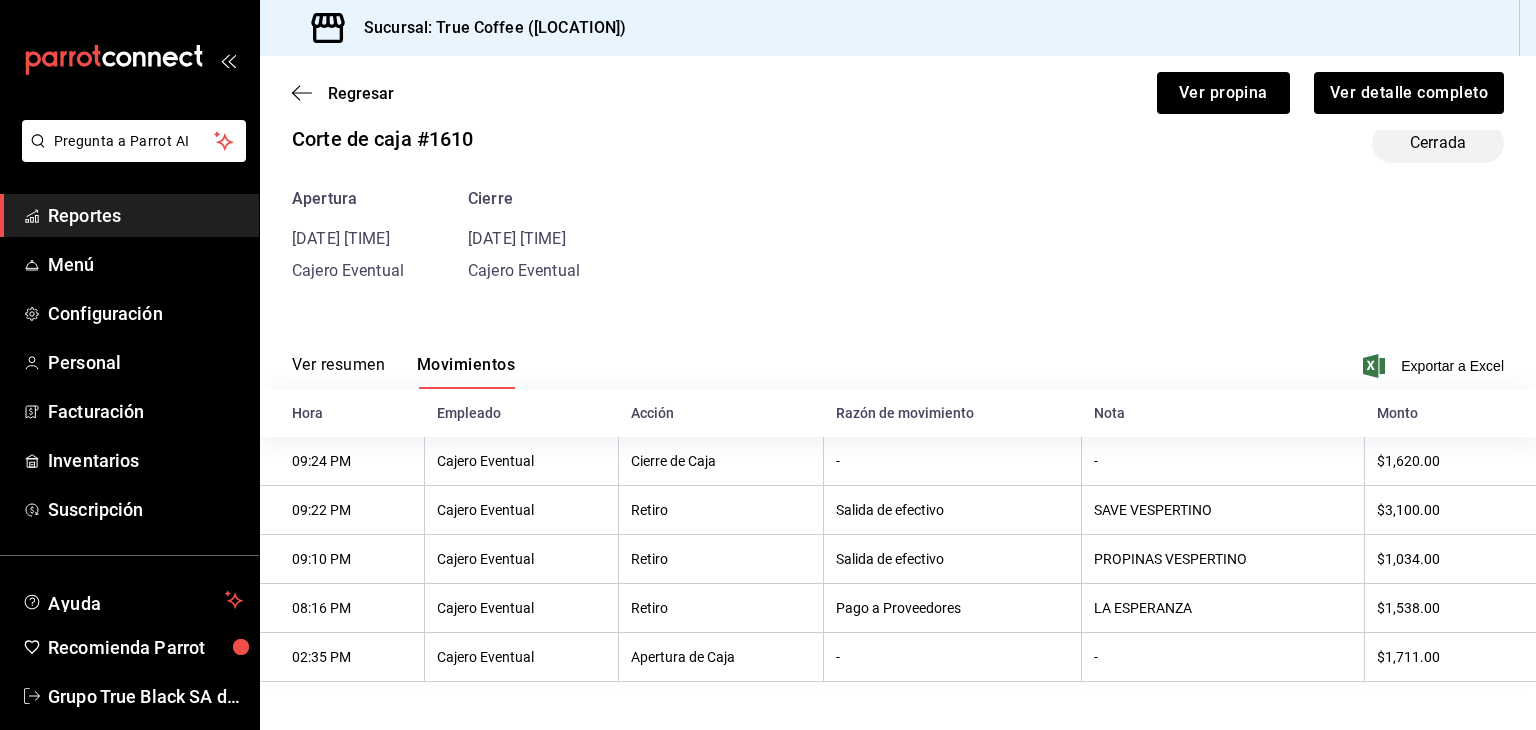 scroll, scrollTop: 43, scrollLeft: 0, axis: vertical 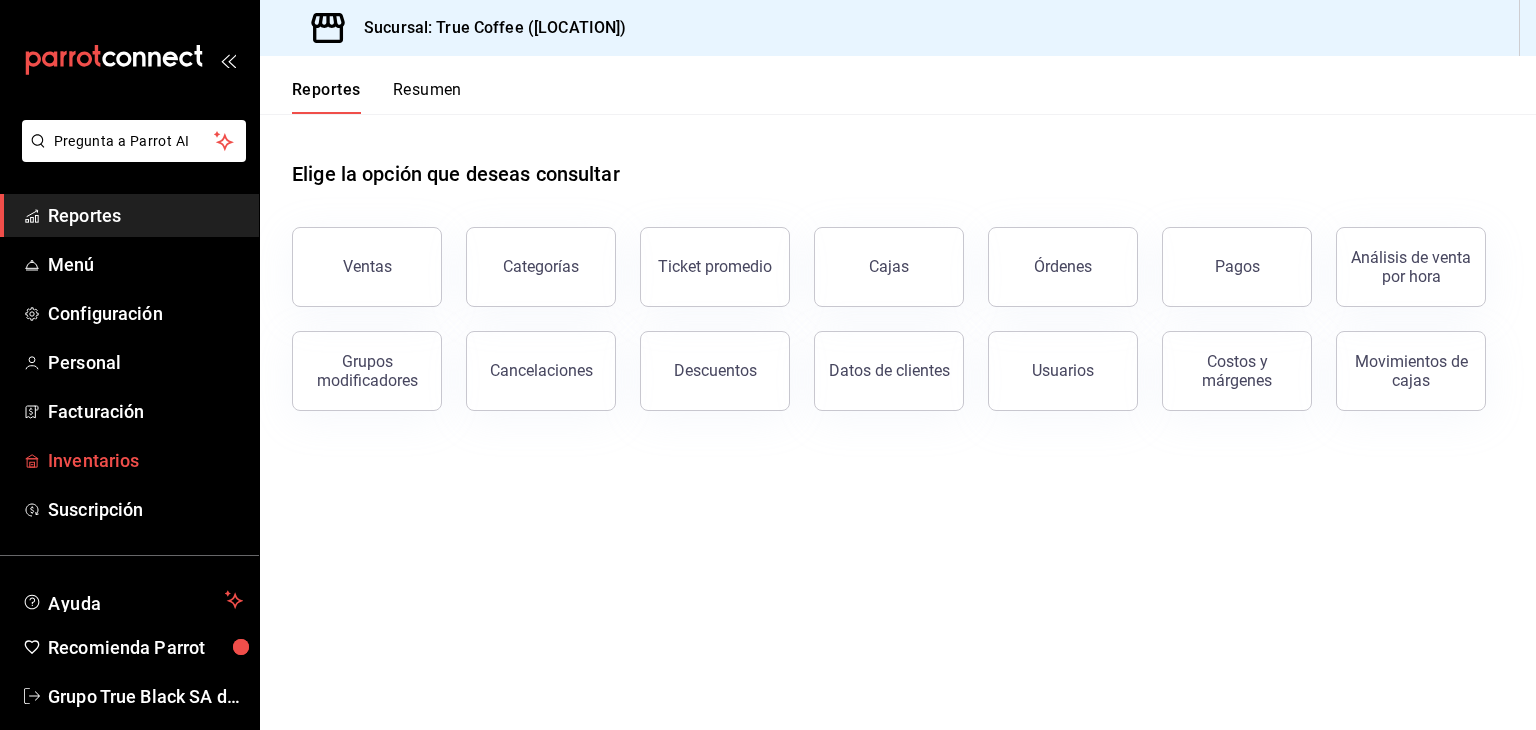click on "Inventarios" at bounding box center [145, 460] 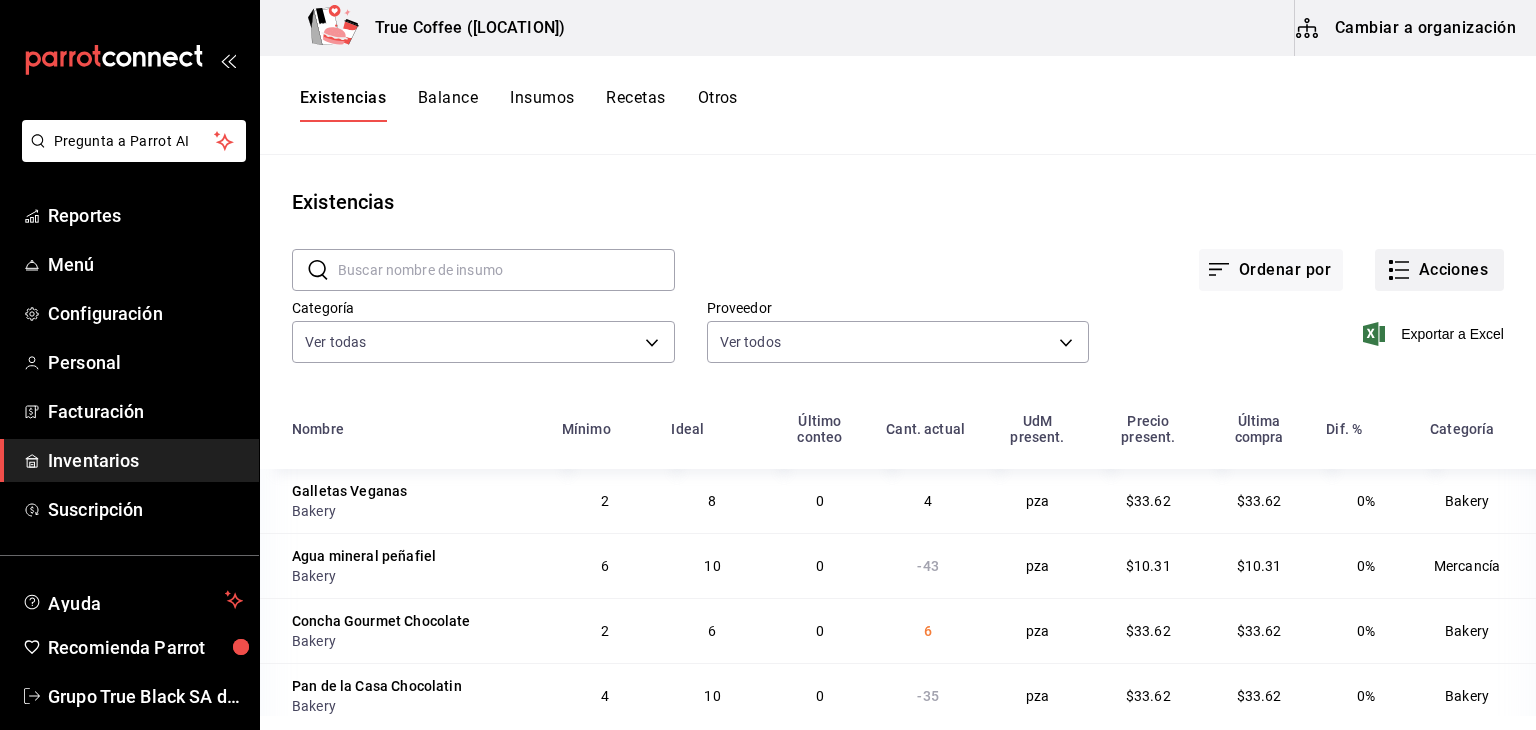 click on "Acciones" at bounding box center [1439, 270] 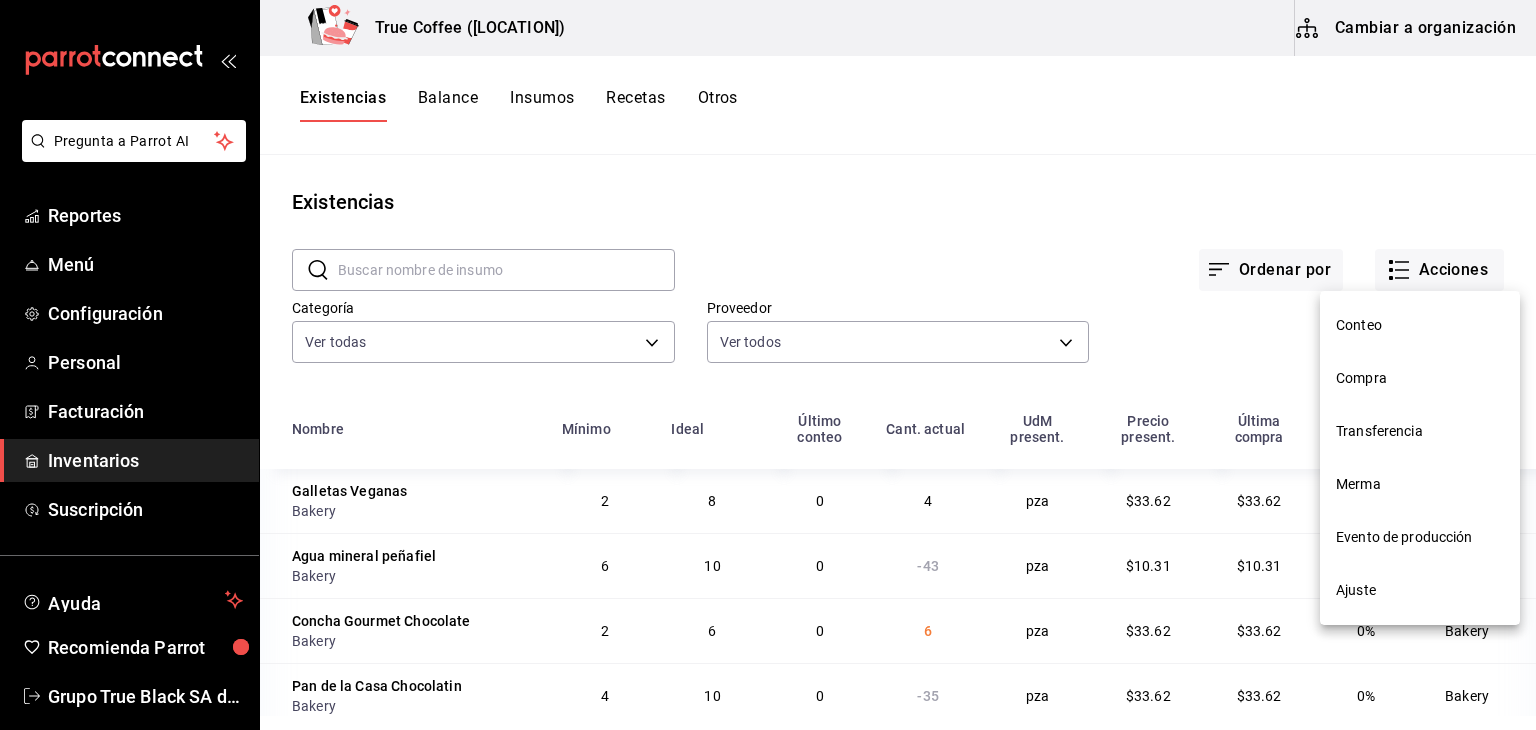 click on "Compra" at bounding box center (1420, 378) 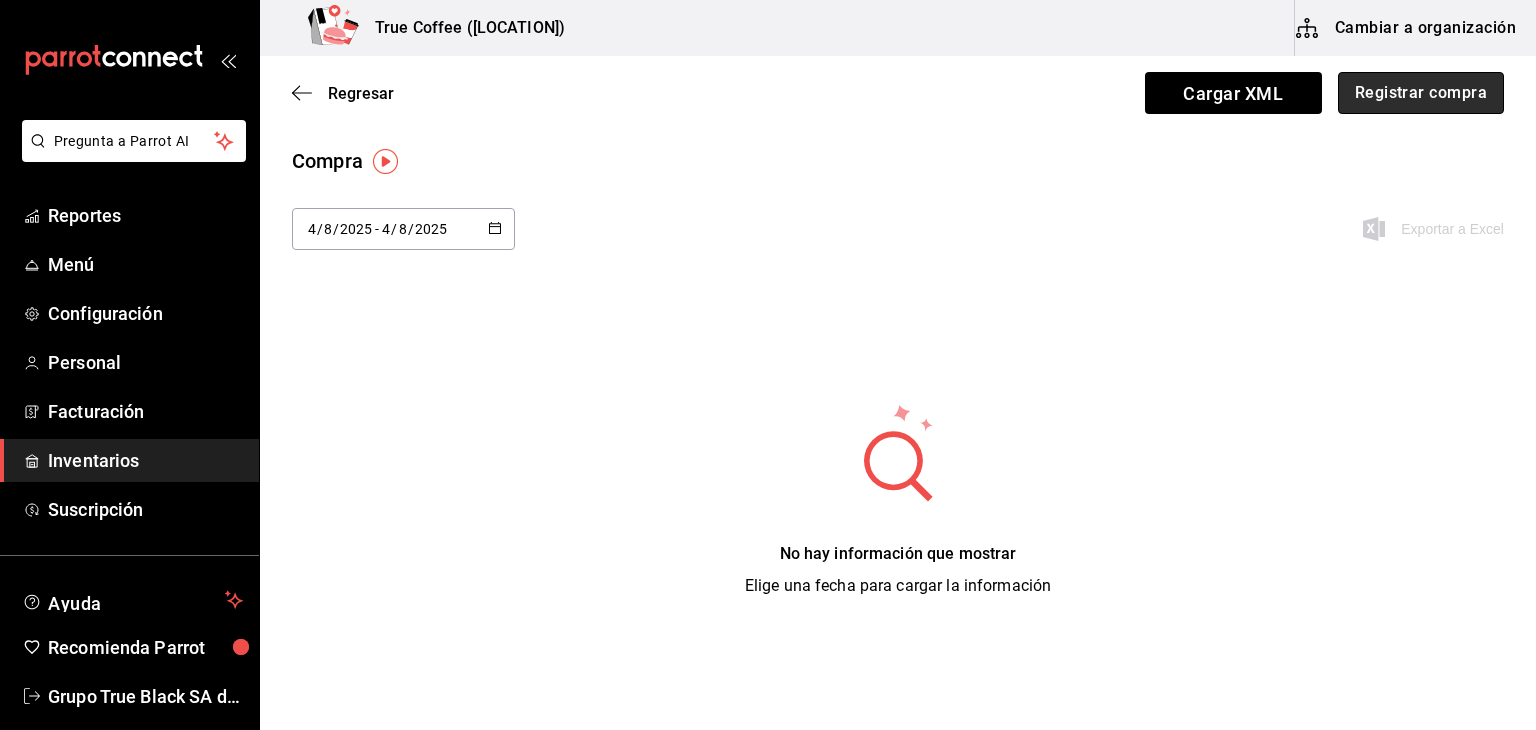 click on "Registrar compra" at bounding box center [1421, 93] 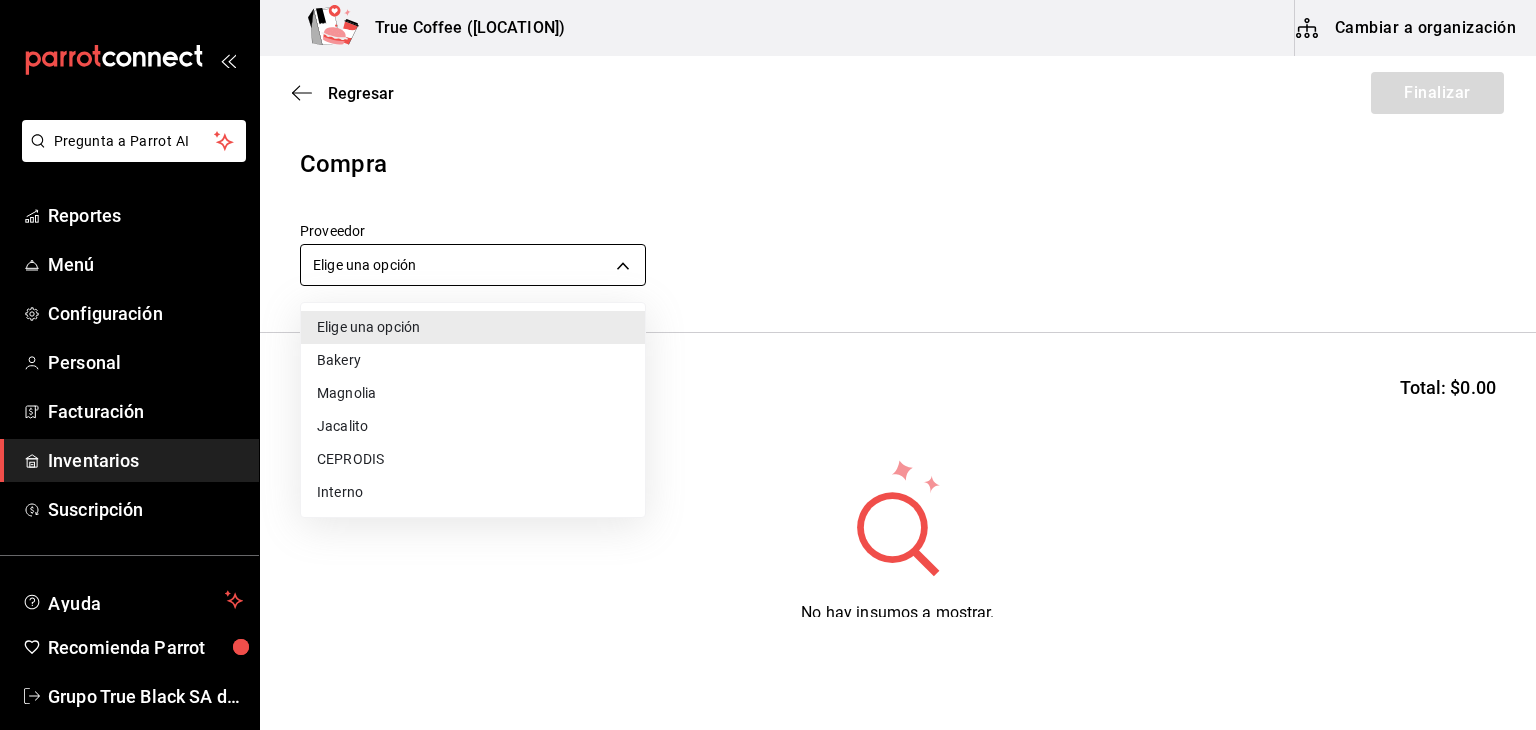 click on "Pregunta a Parrot AI Reportes   Menú   Configuración   Personal   Facturación   Inventarios   Suscripción   Ayuda Recomienda Parrot   Grupo True Black SA de CV   Sugerir nueva función   True Coffee ([LOCATION]) Cambiar a organización Regresar Finalizar Compra Proveedor Elige una opción default Buscar Total: $0.00 No hay insumos a mostrar. Busca un insumo para agregarlo a la lista GANA 1 MES GRATIS EN TU SUSCRIPCIÓN AQUÍ ¿Recuerdas cómo empezó tu restaurante?
Hoy puedes ayudar a un colega a tener el mismo cambio que tú viviste.
Recomienda Parrot directamente desde tu Portal Administrador.
Es fácil y rápido.
🎁 Por cada restaurante que se una, ganas 1 mes gratis. Ver video tutorial Ir a video Pregunta a Parrot AI Reportes   Menú   Configuración   Personal   Facturación   Inventarios   Suscripción   Ayuda Recomienda Parrot   Grupo True Black SA de CV   Sugerir nueva función   Editar Eliminar Visitar centro de ayuda ([PHONE]) soporte@parrotsoftware.io Visitar centro de ayuda ([PHONE])" at bounding box center [768, 308] 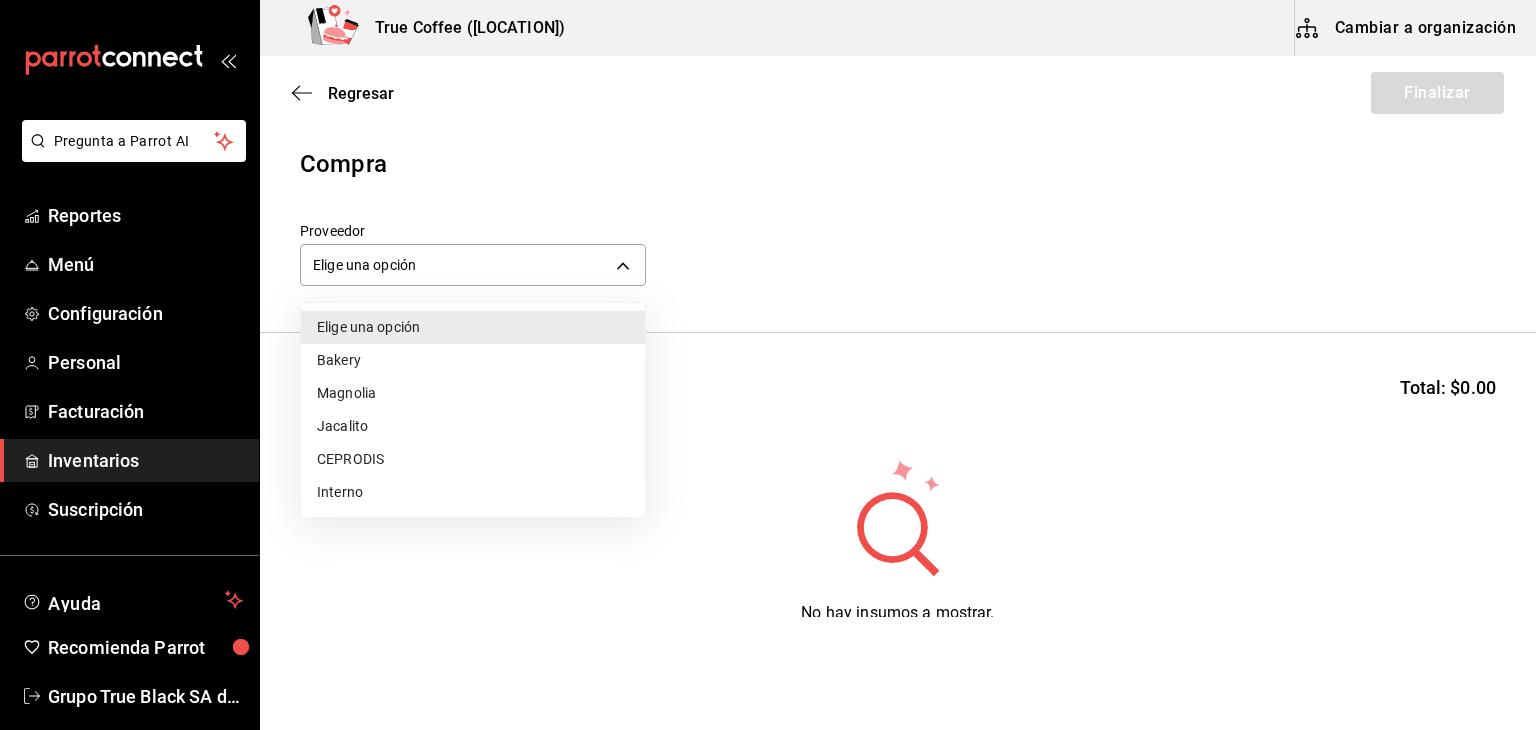 click on "Bakery" at bounding box center [473, 360] 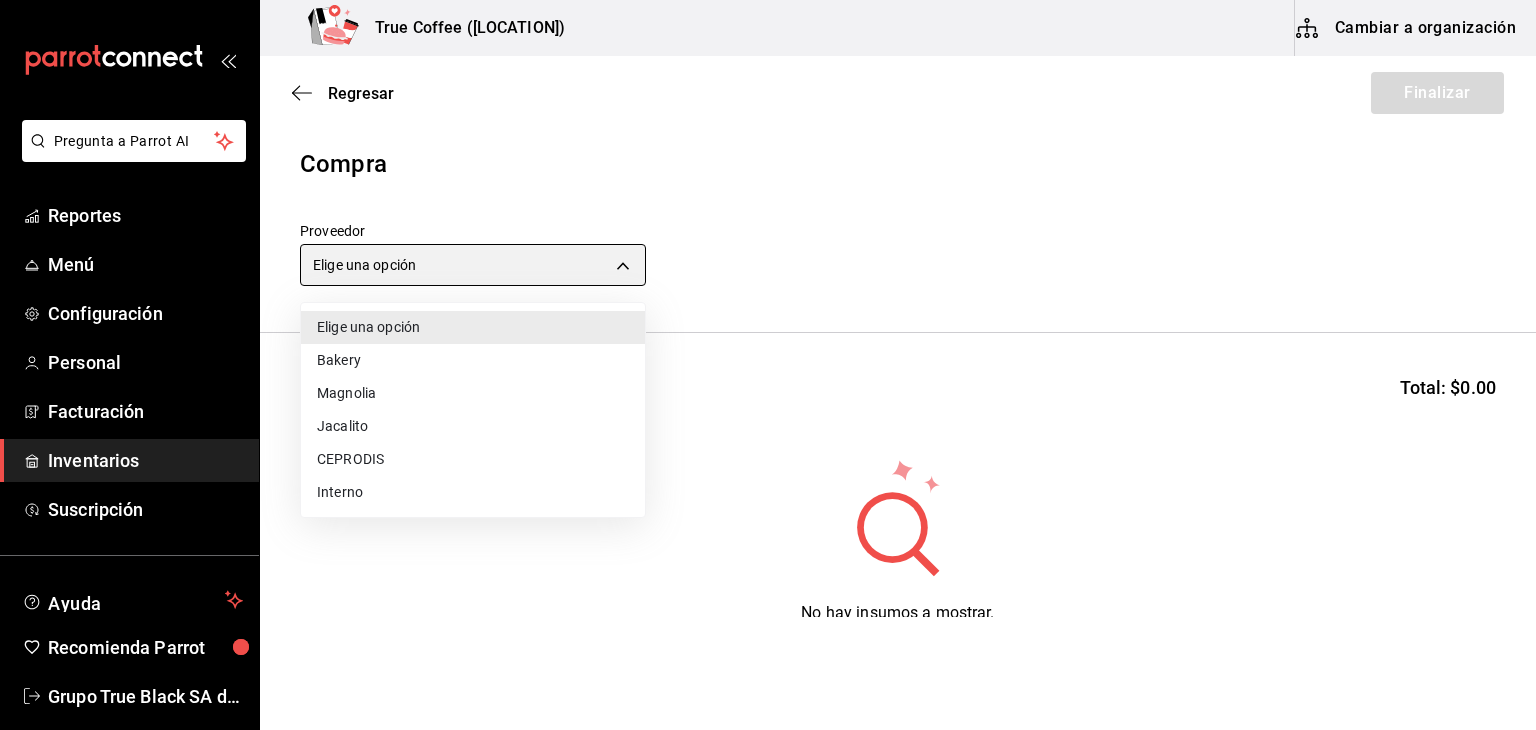type on "e04ef907-a528-4bed-b84b-3795ef7164b4" 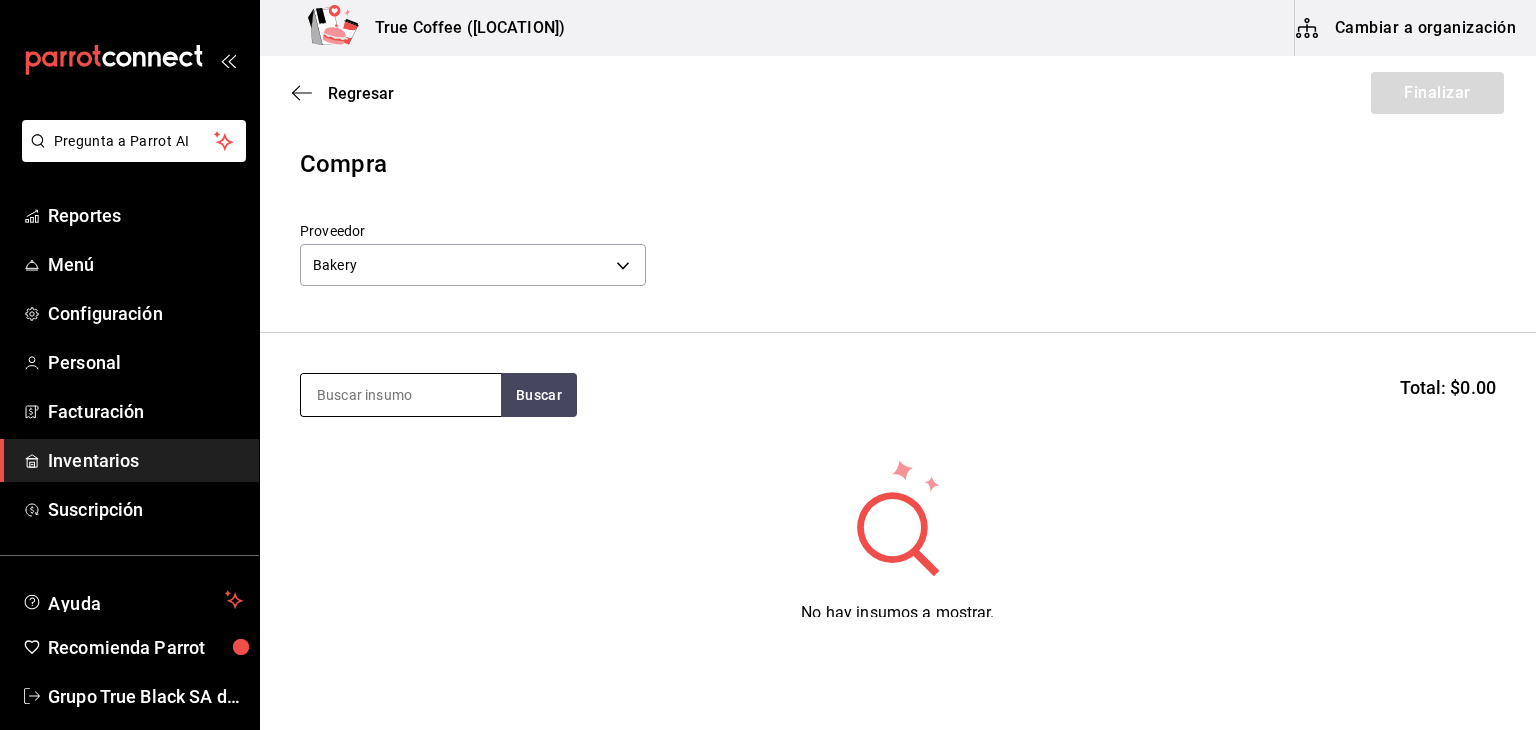 click at bounding box center (401, 395) 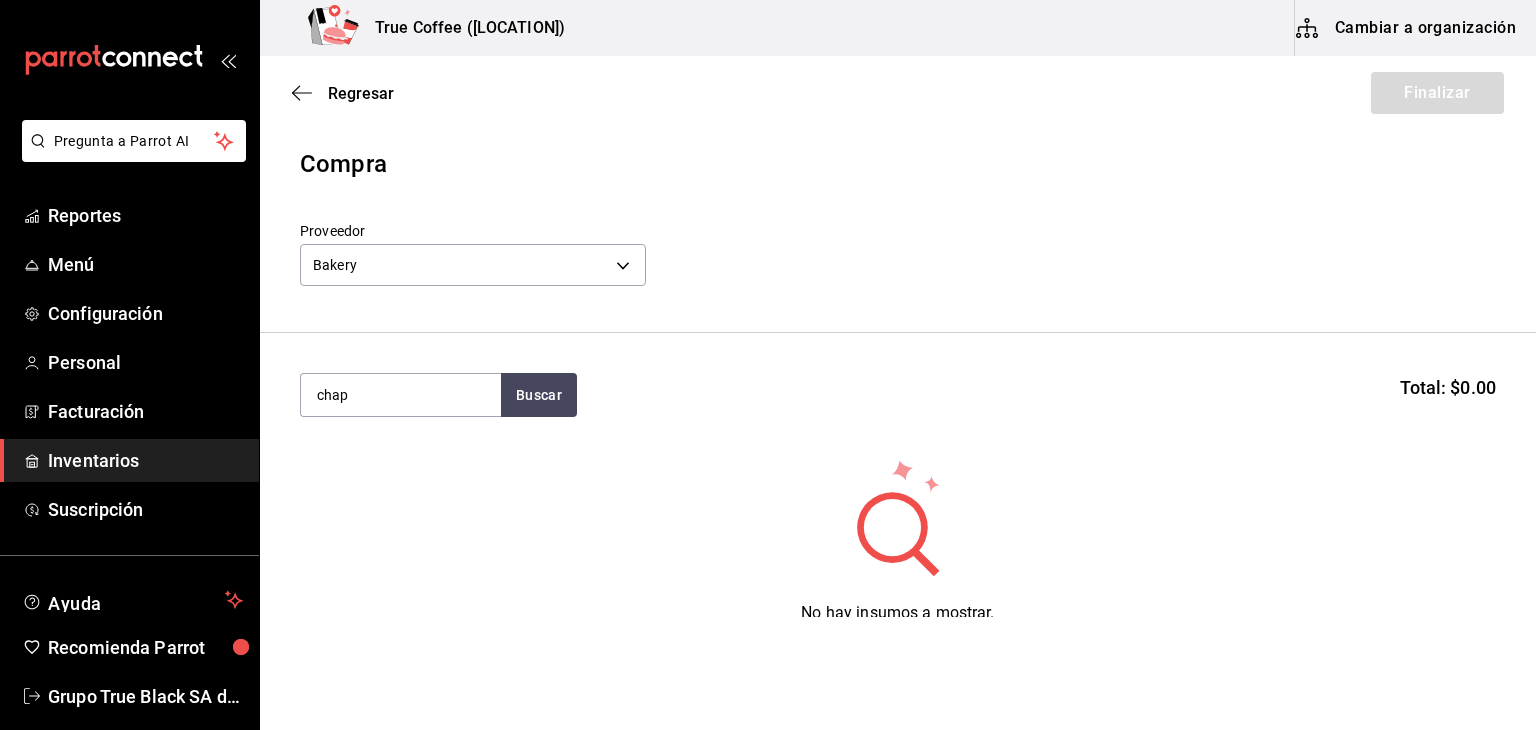 type on "chap" 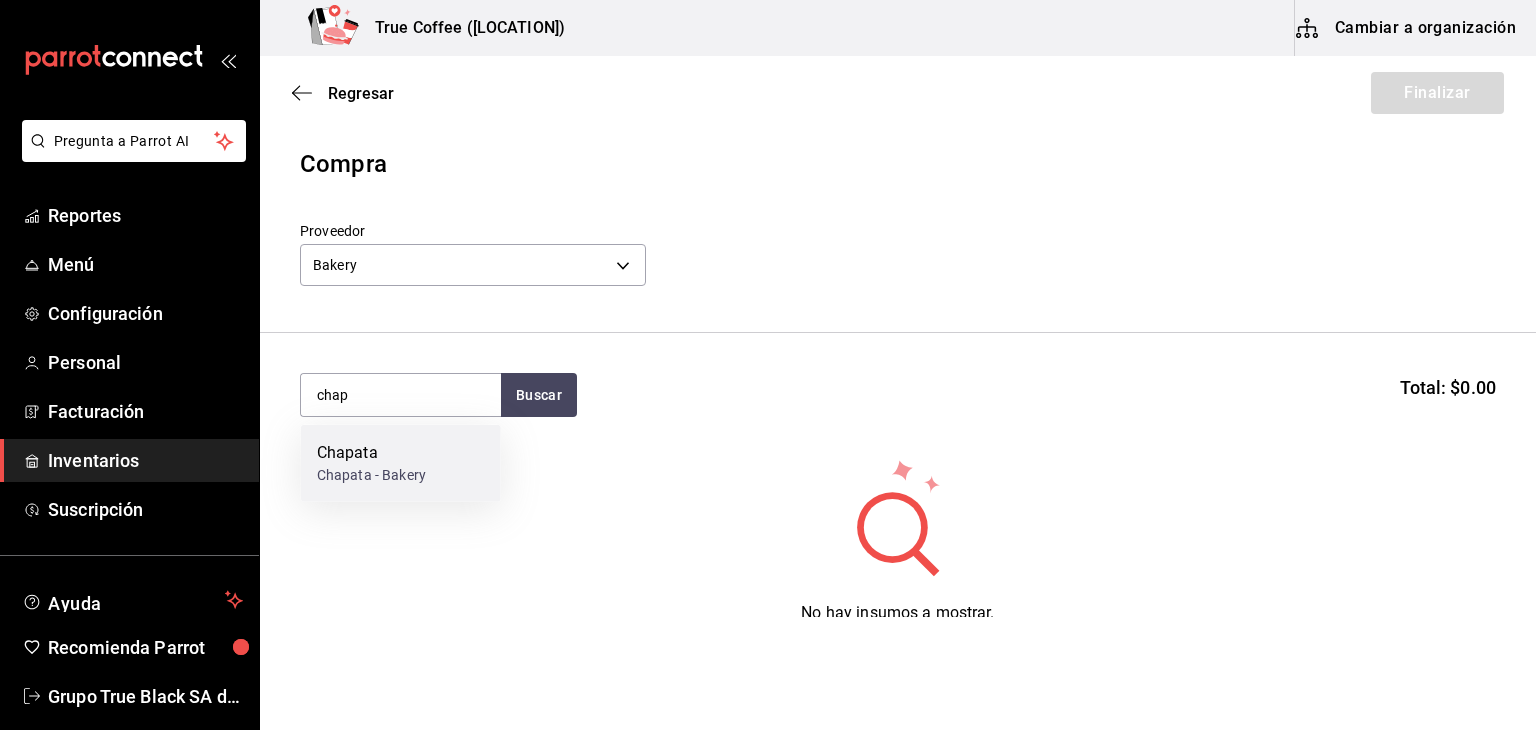 click on "Chapata" at bounding box center (371, 453) 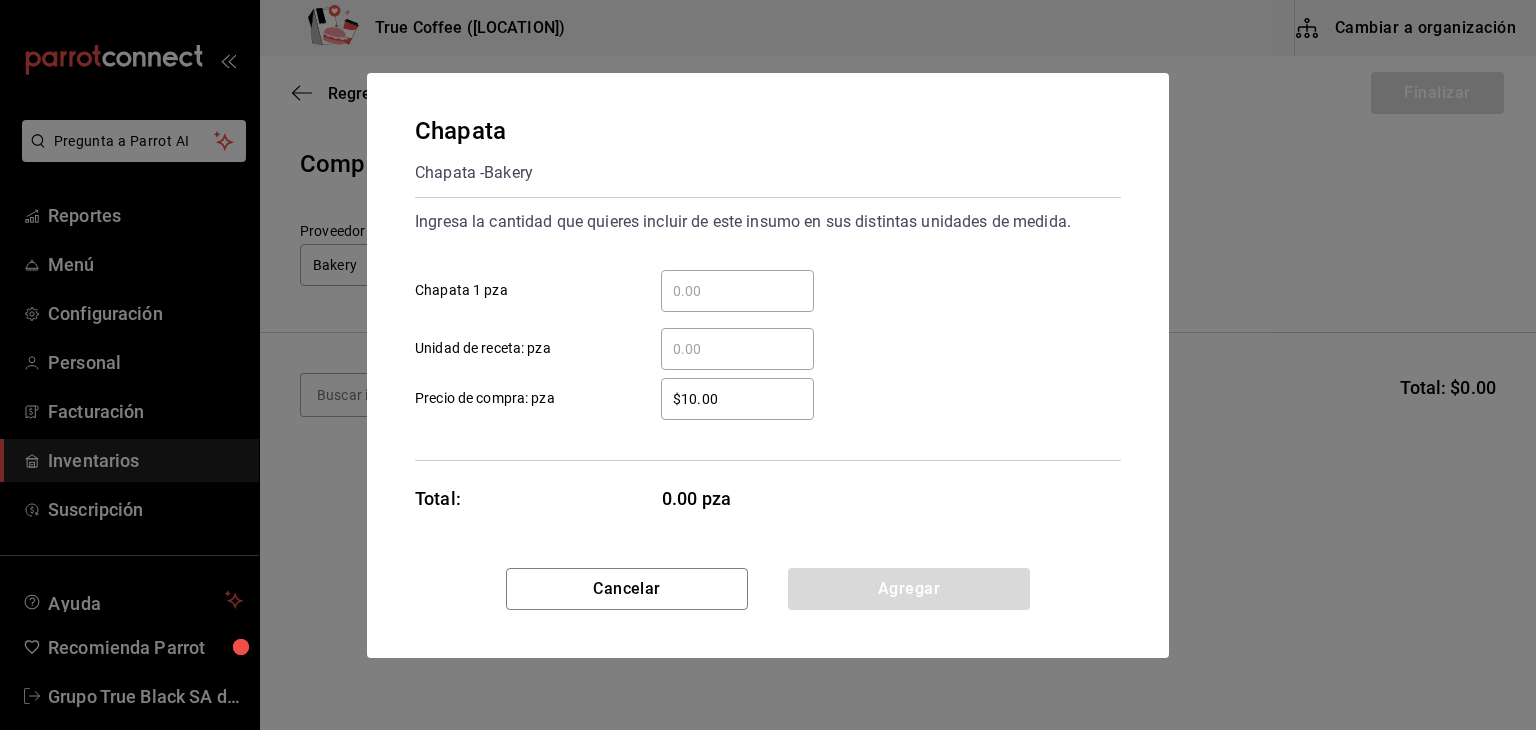 click on "​ Chapata 1 pza" at bounding box center (737, 291) 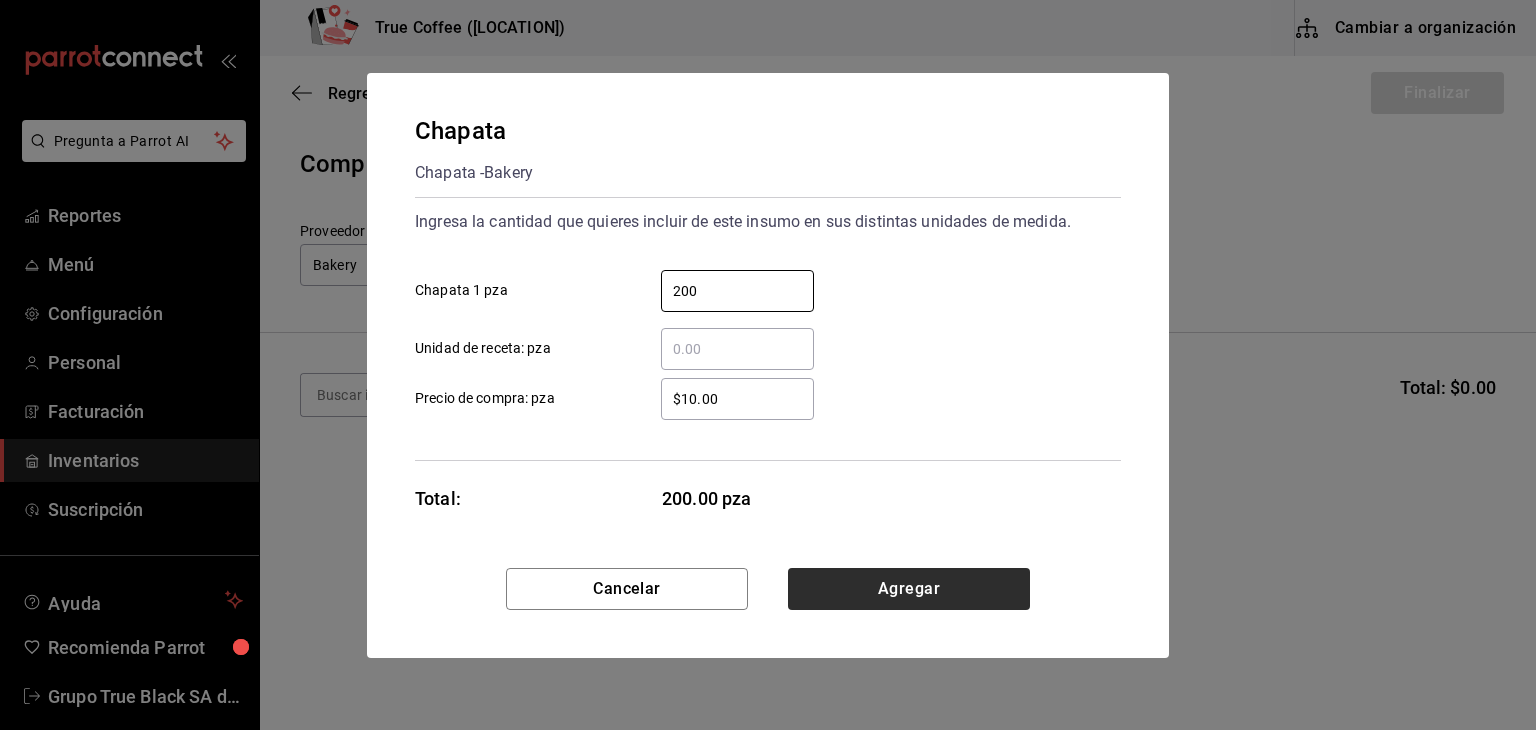 type on "200" 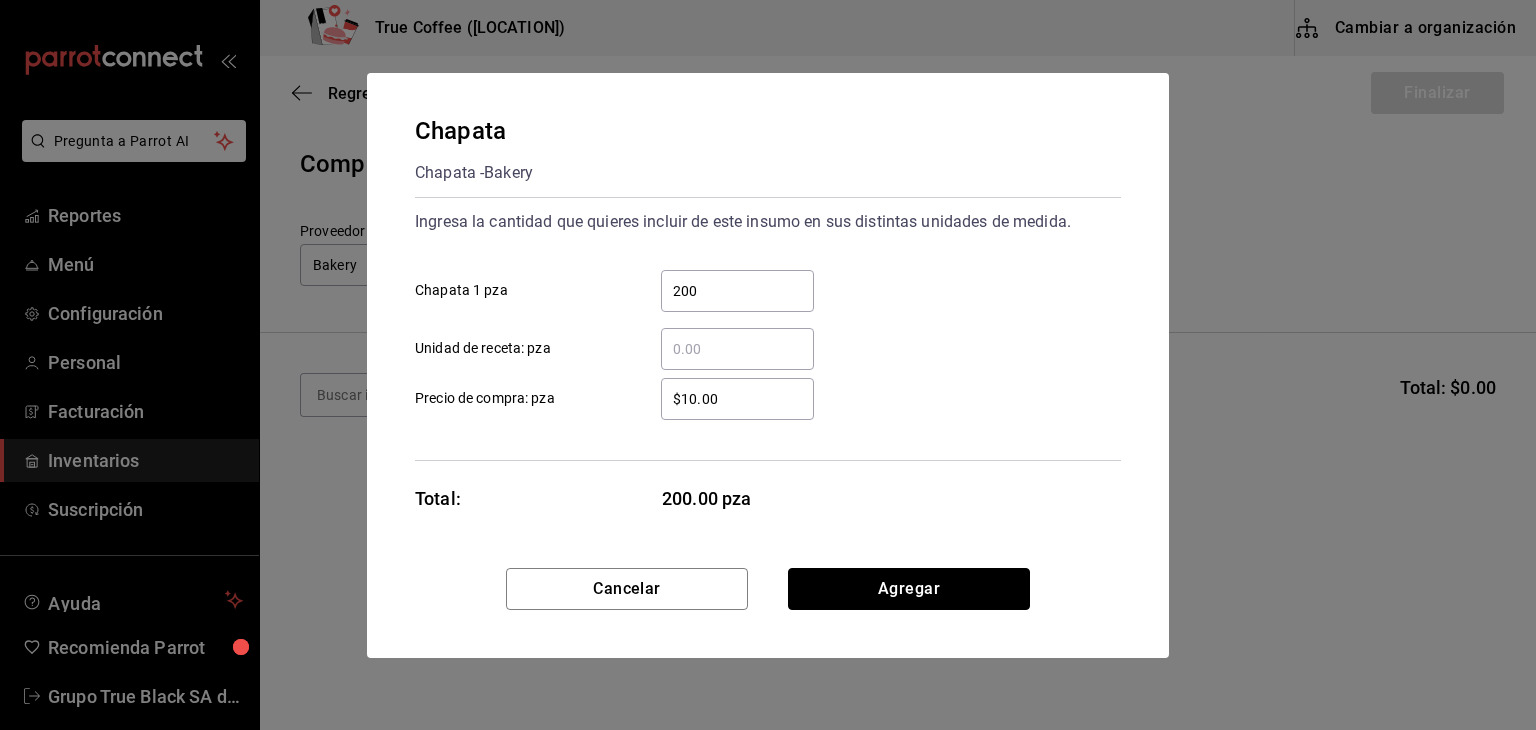 click on "Agregar" at bounding box center [909, 589] 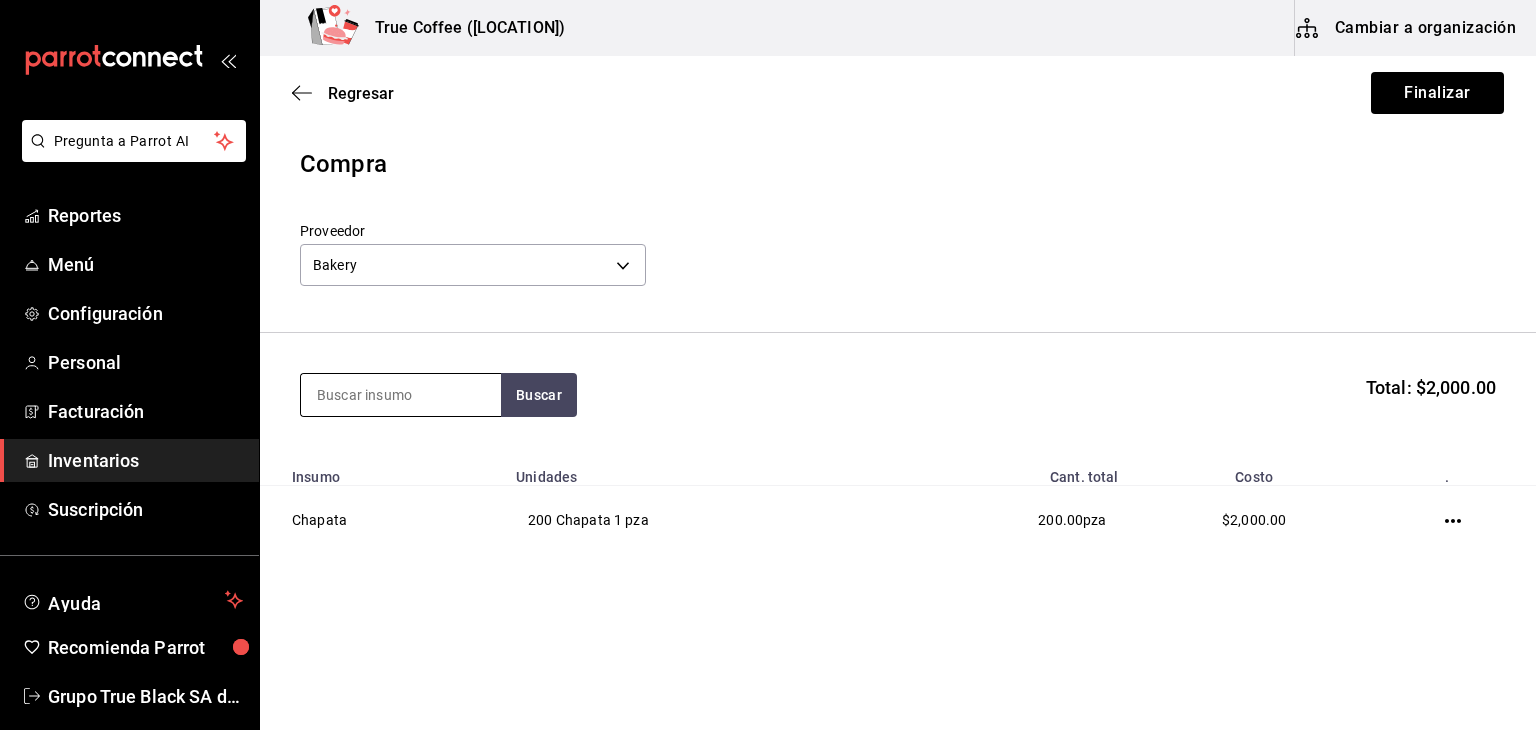 click at bounding box center [401, 395] 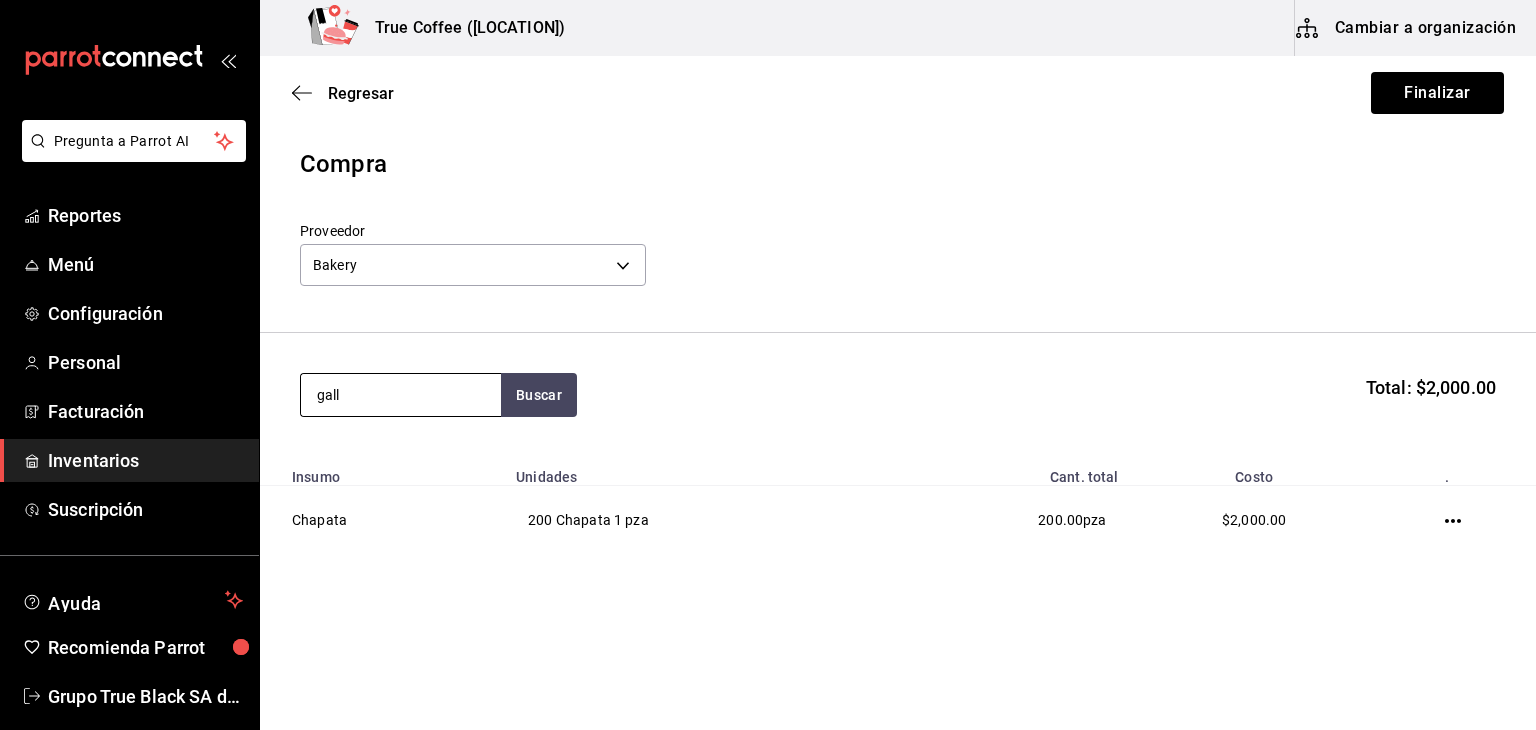 type on "gall" 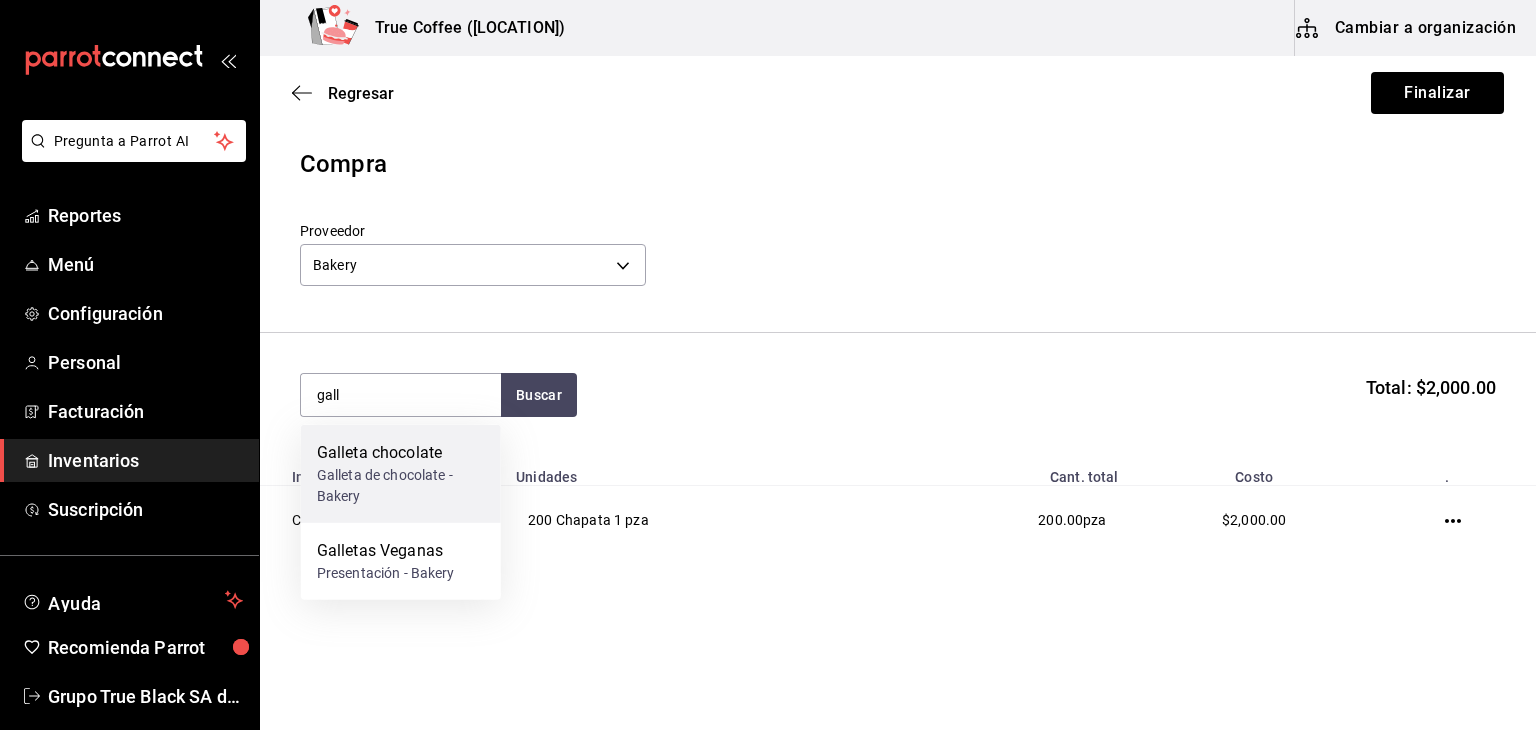 click on "Galleta de chocolate - Bakery" at bounding box center [401, 486] 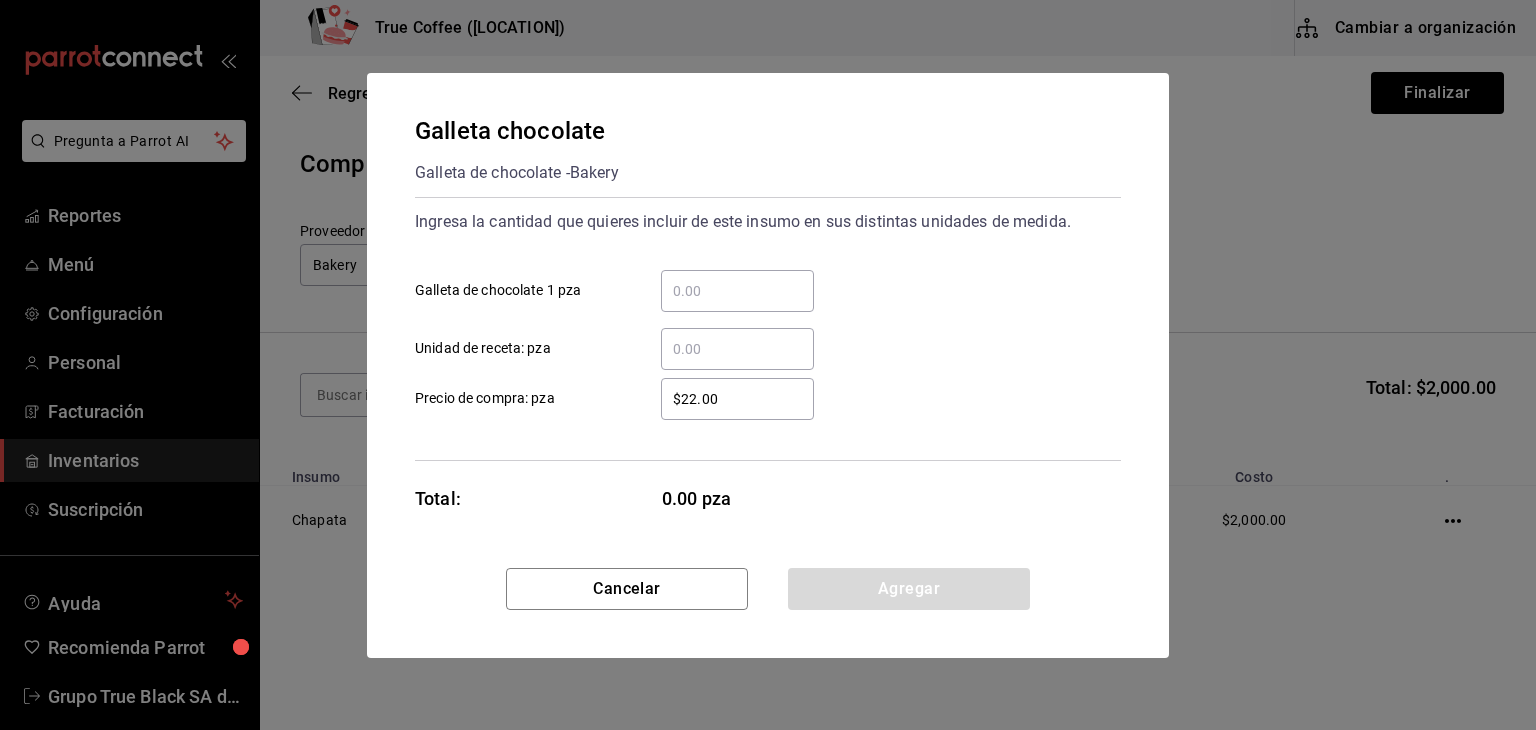 click on "​ Galleta de chocolate 1 pza" at bounding box center [737, 291] 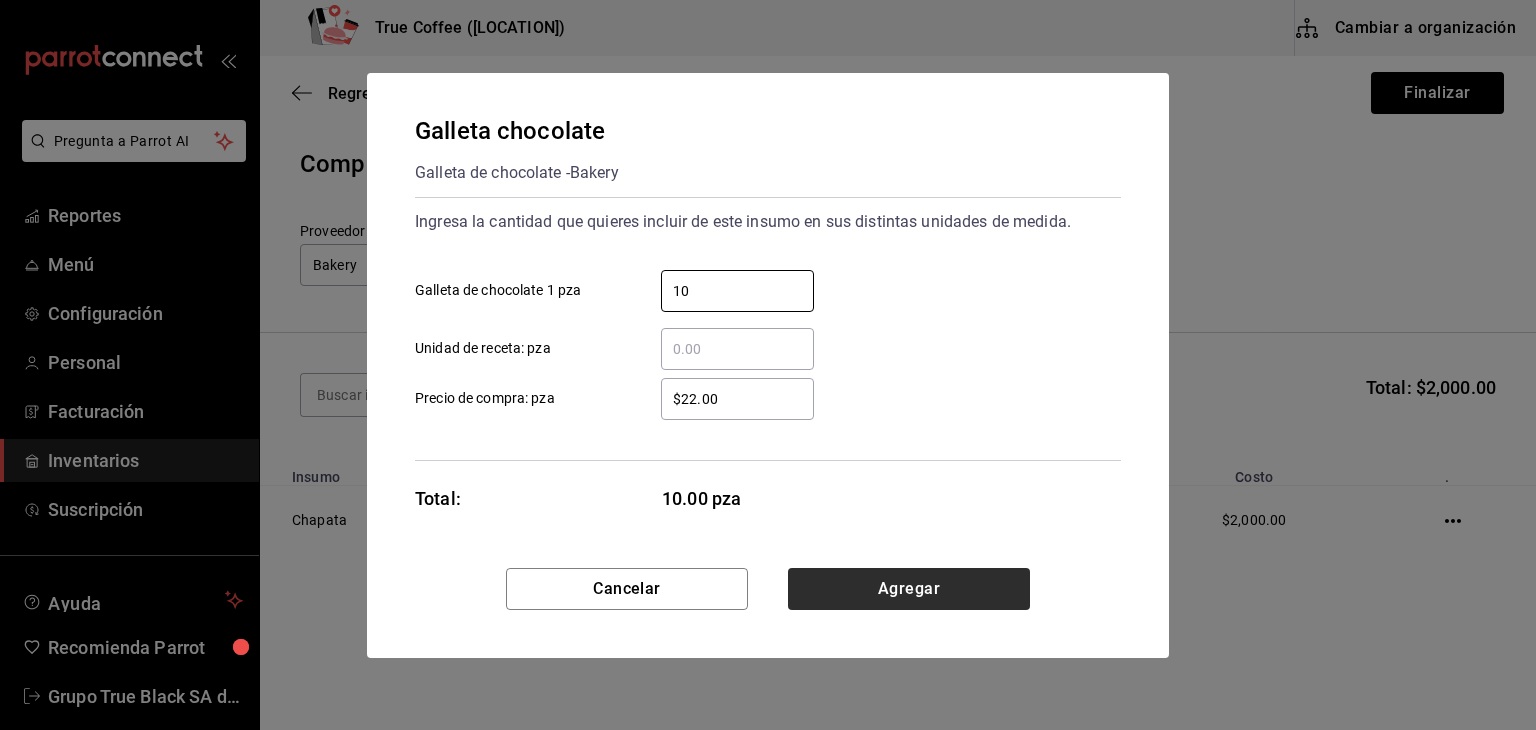 type on "10" 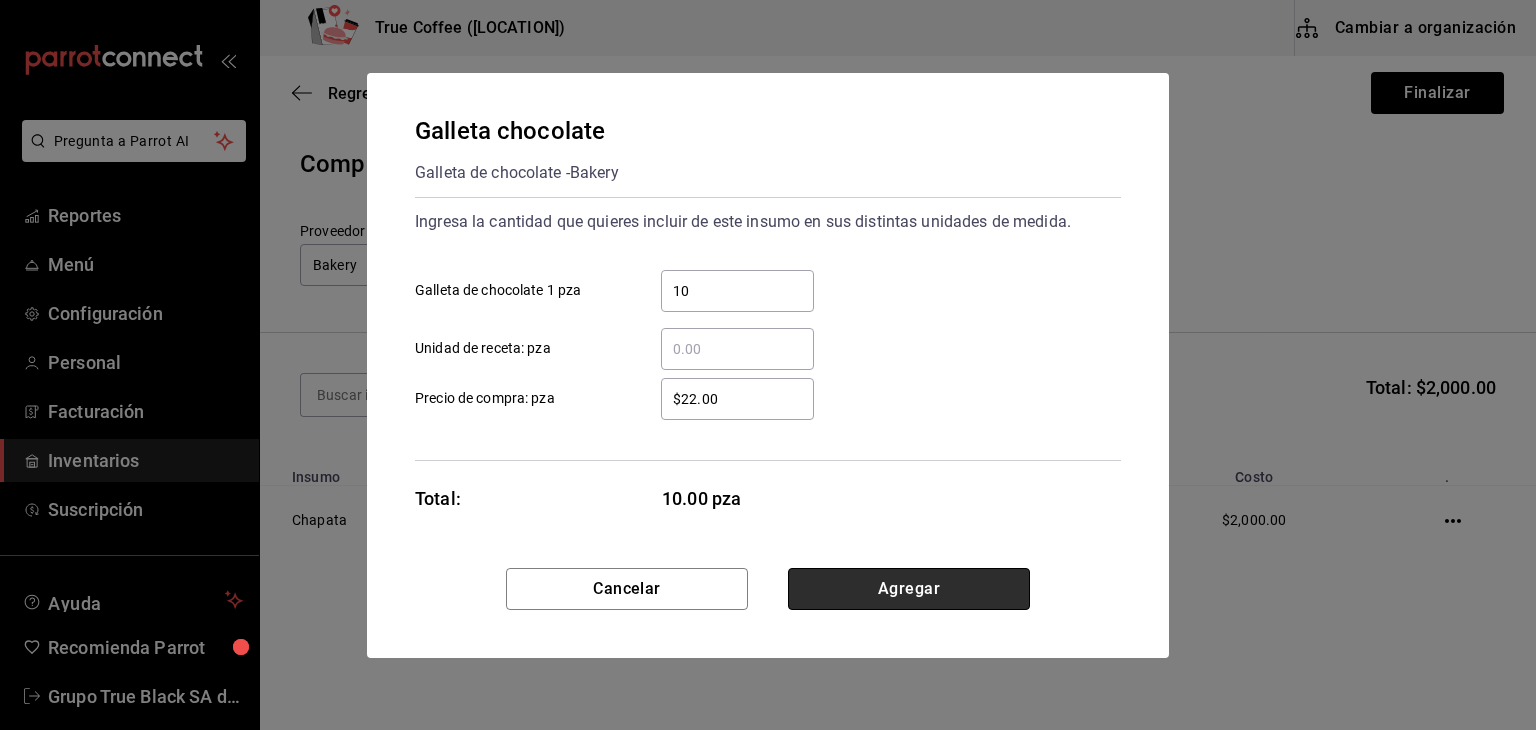 click on "Agregar" at bounding box center (909, 589) 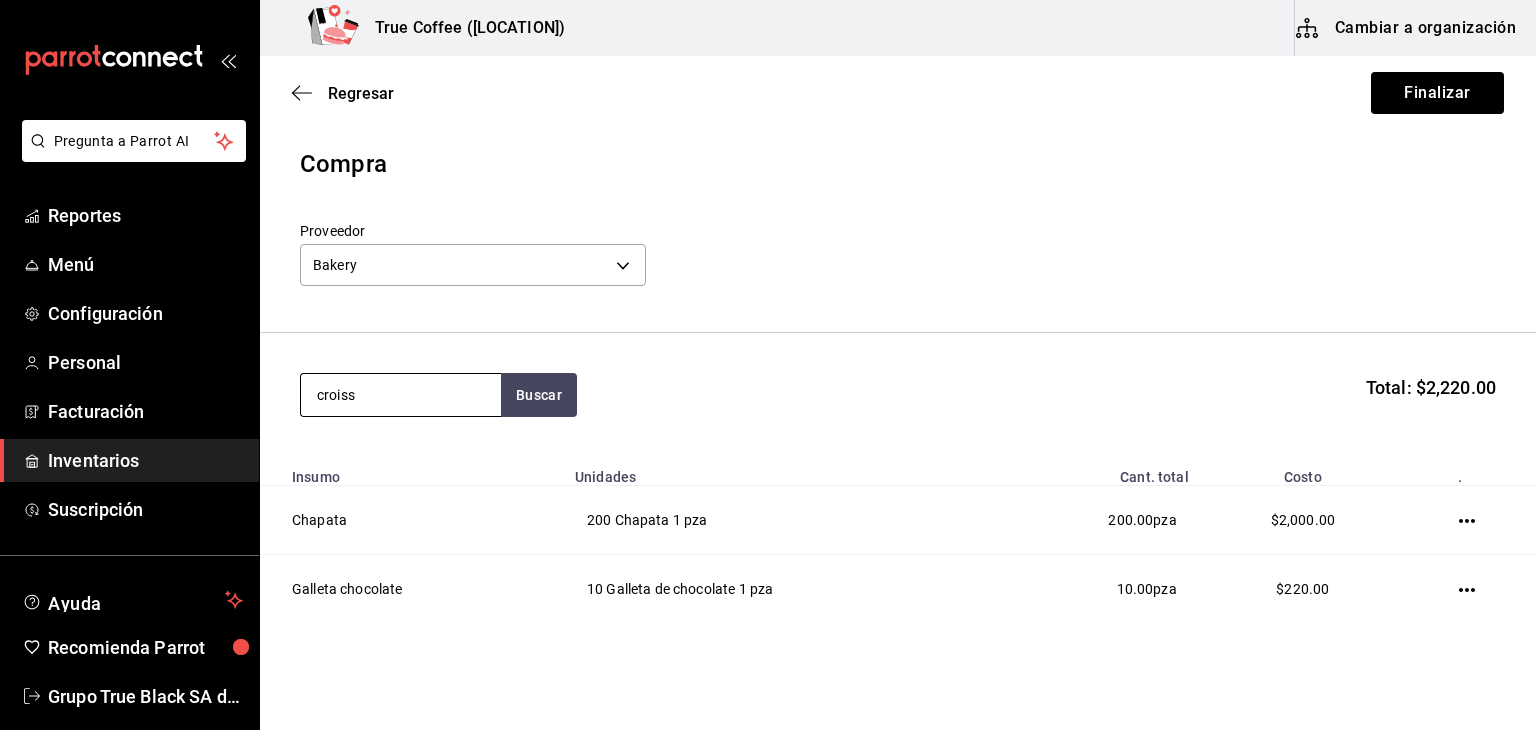 type on "croiss" 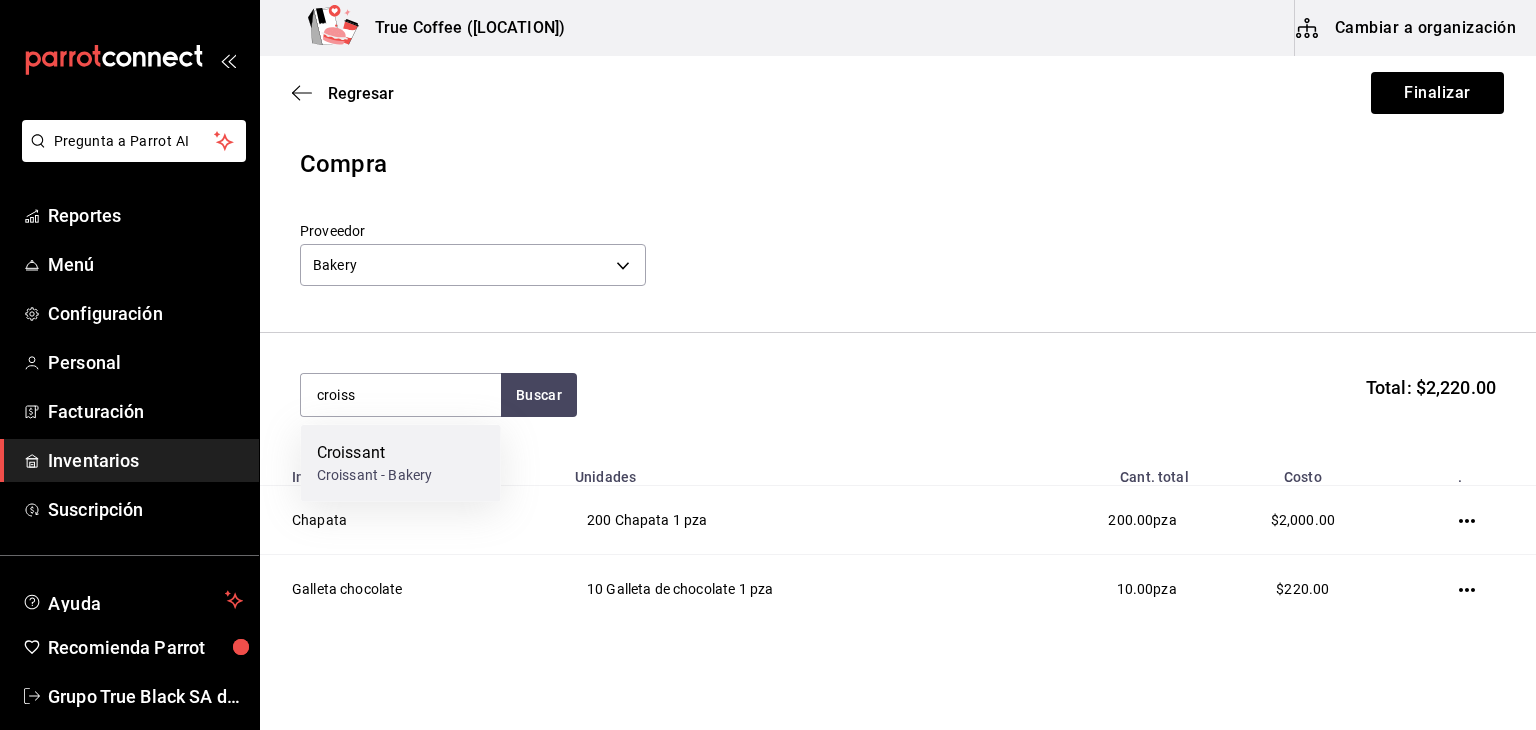 click on "Croissant" at bounding box center (374, 453) 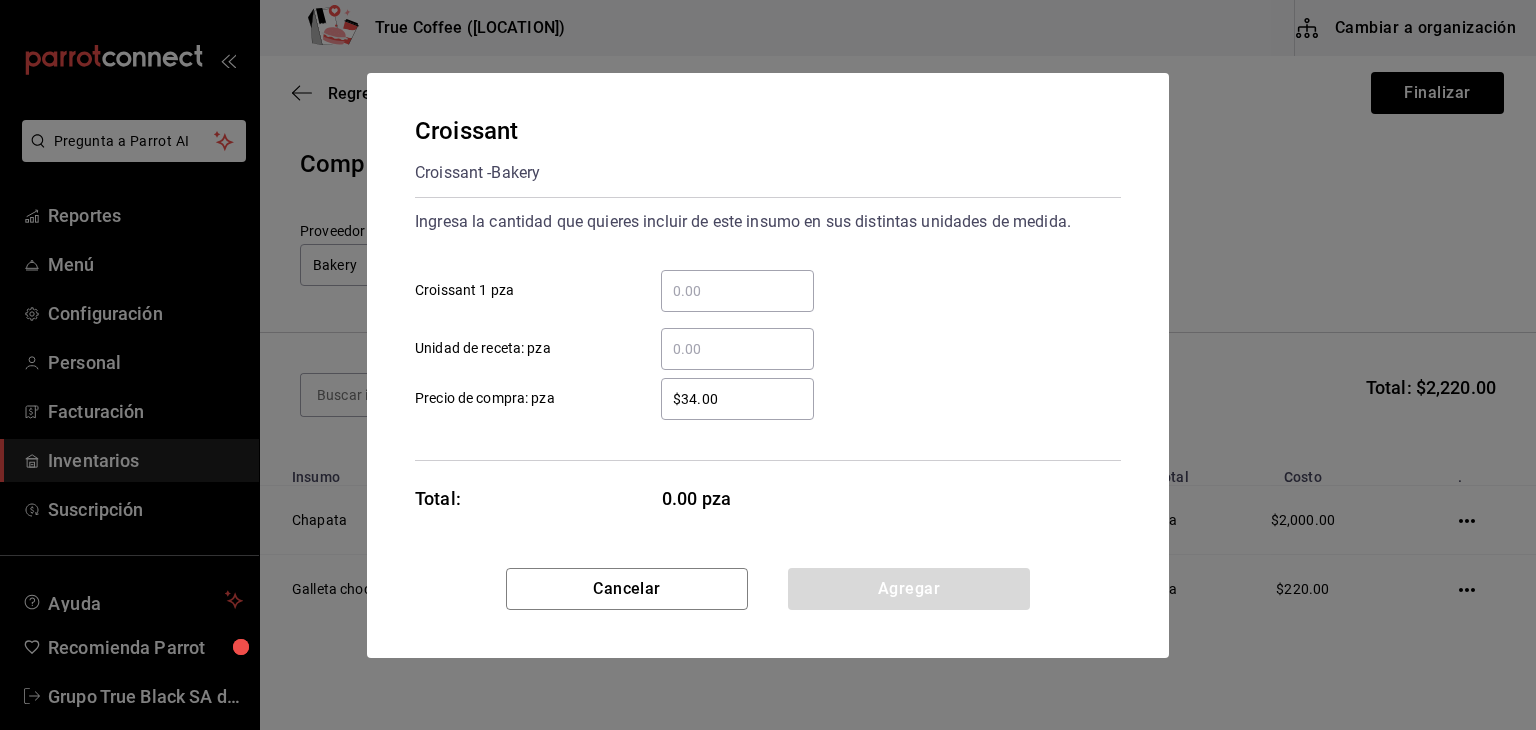 click on "​ Croissant 1 pza" at bounding box center [737, 291] 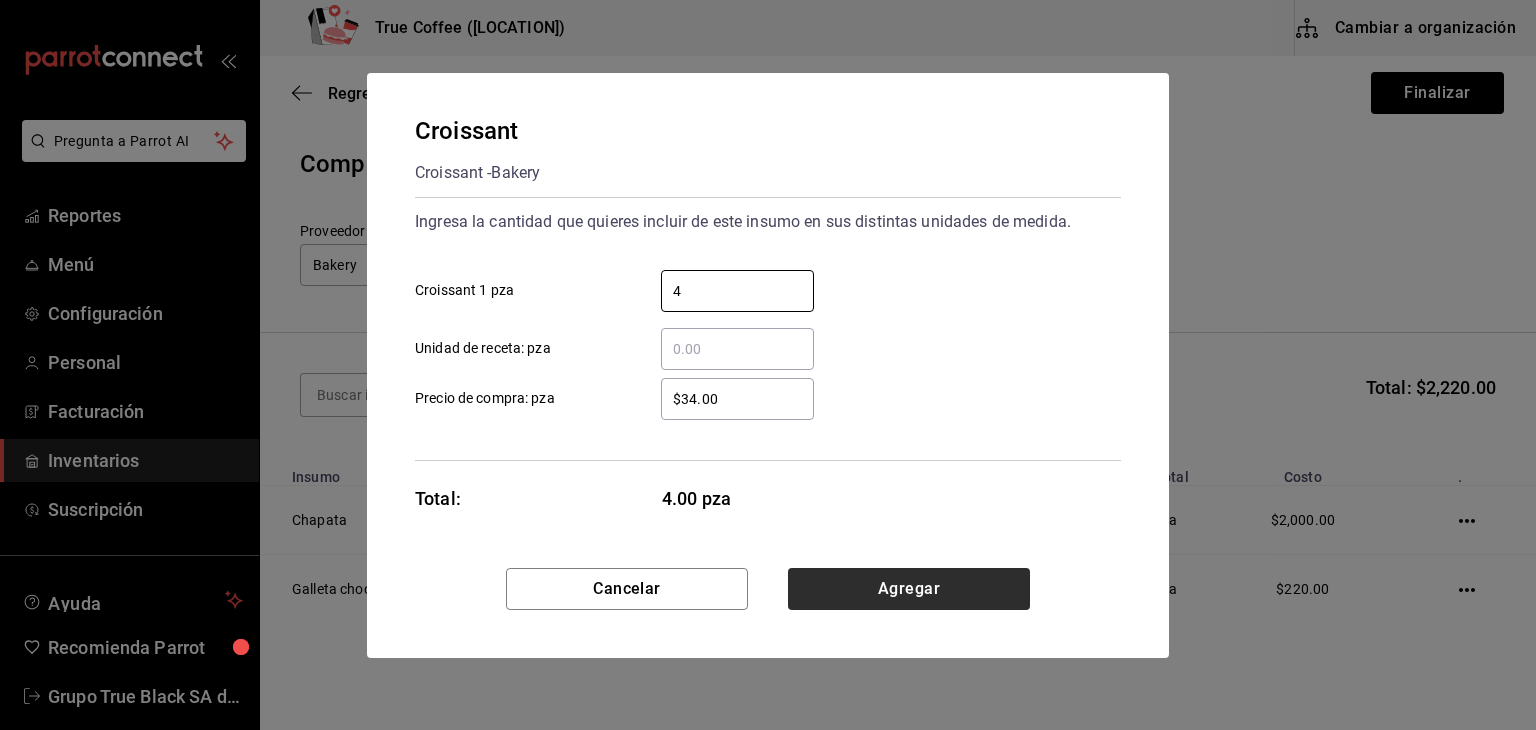 type on "4" 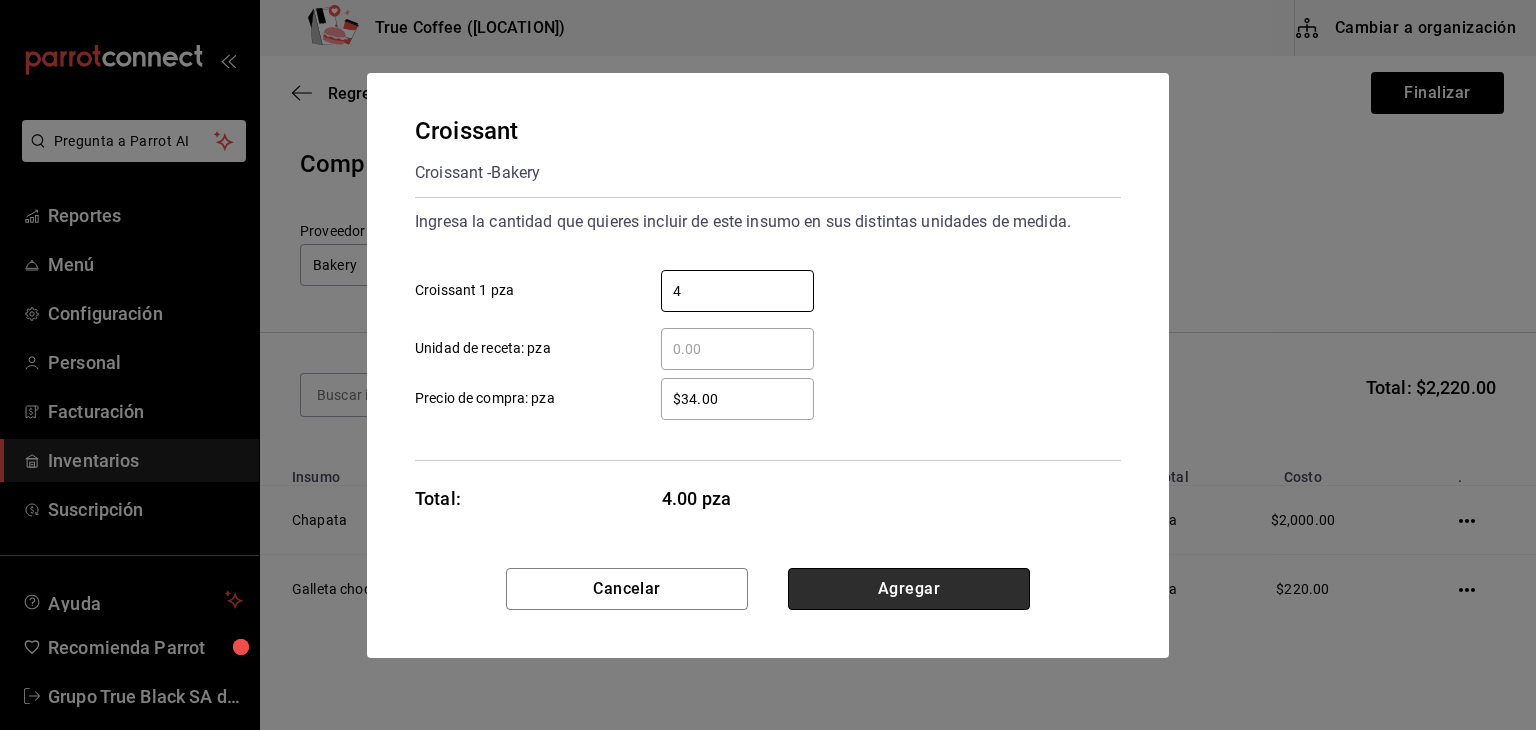 click on "Agregar" at bounding box center [909, 589] 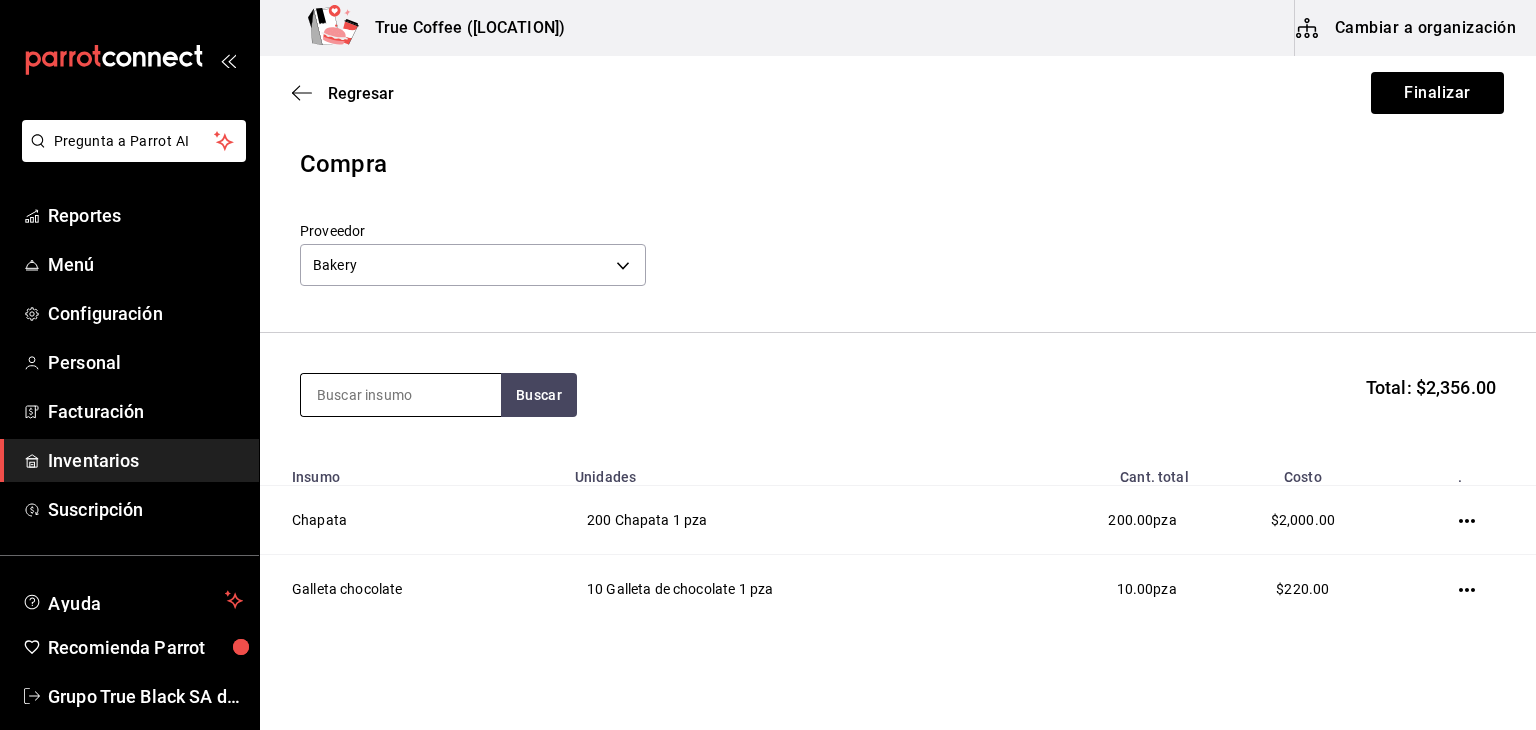 click at bounding box center [401, 395] 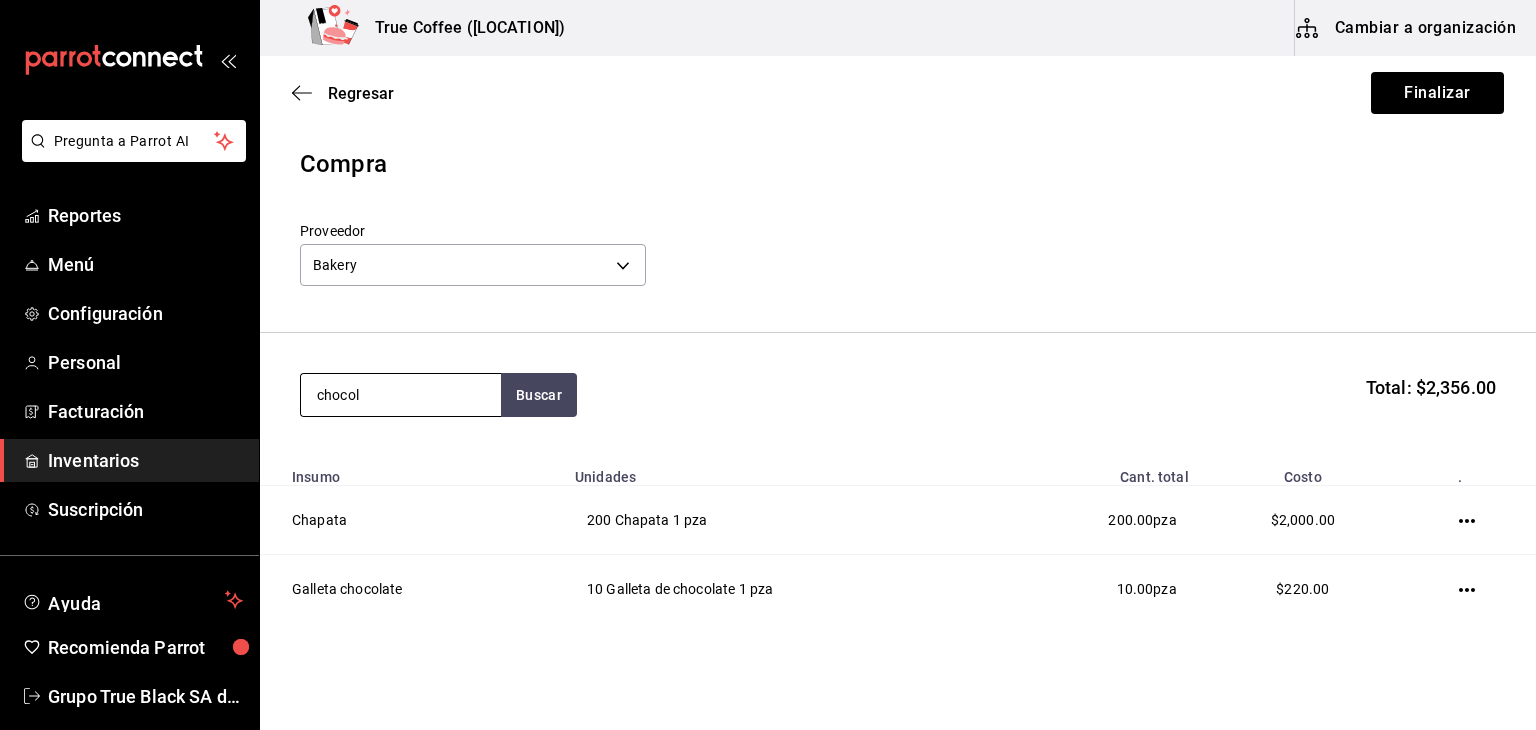 type on "chocol" 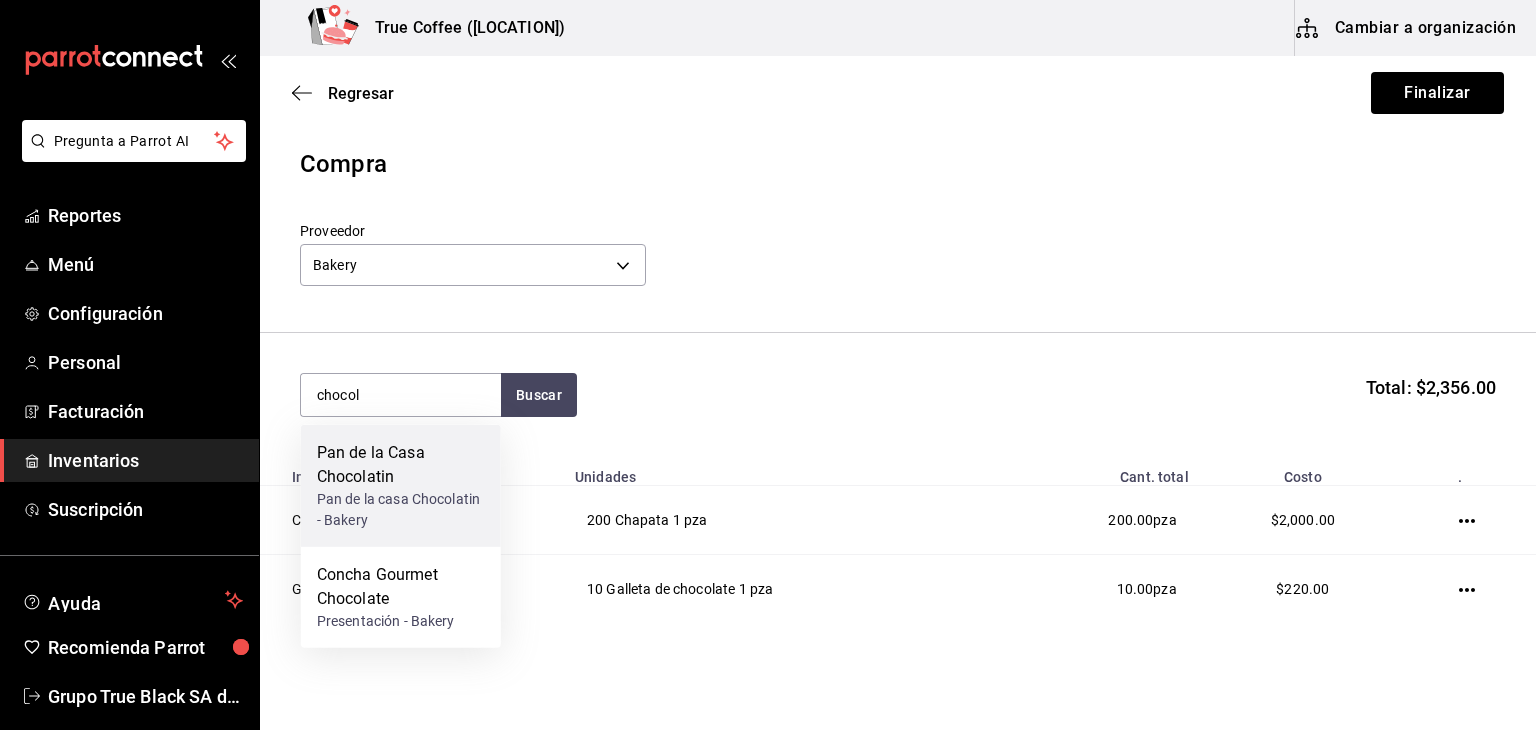 click on "Pan de la Casa Chocolatin" at bounding box center [401, 465] 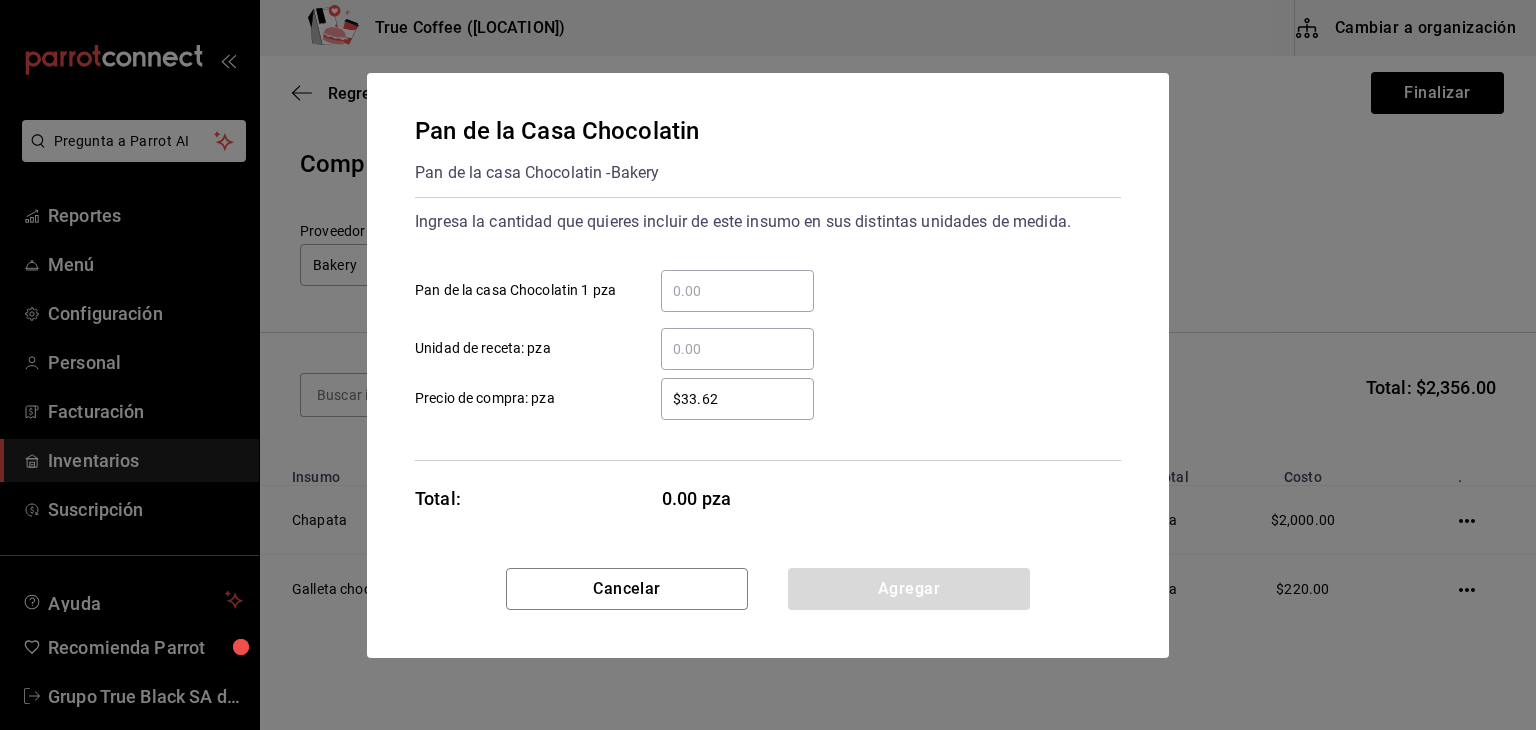 click on "​ Pan de la casa Chocolatin 1 pza" at bounding box center [737, 291] 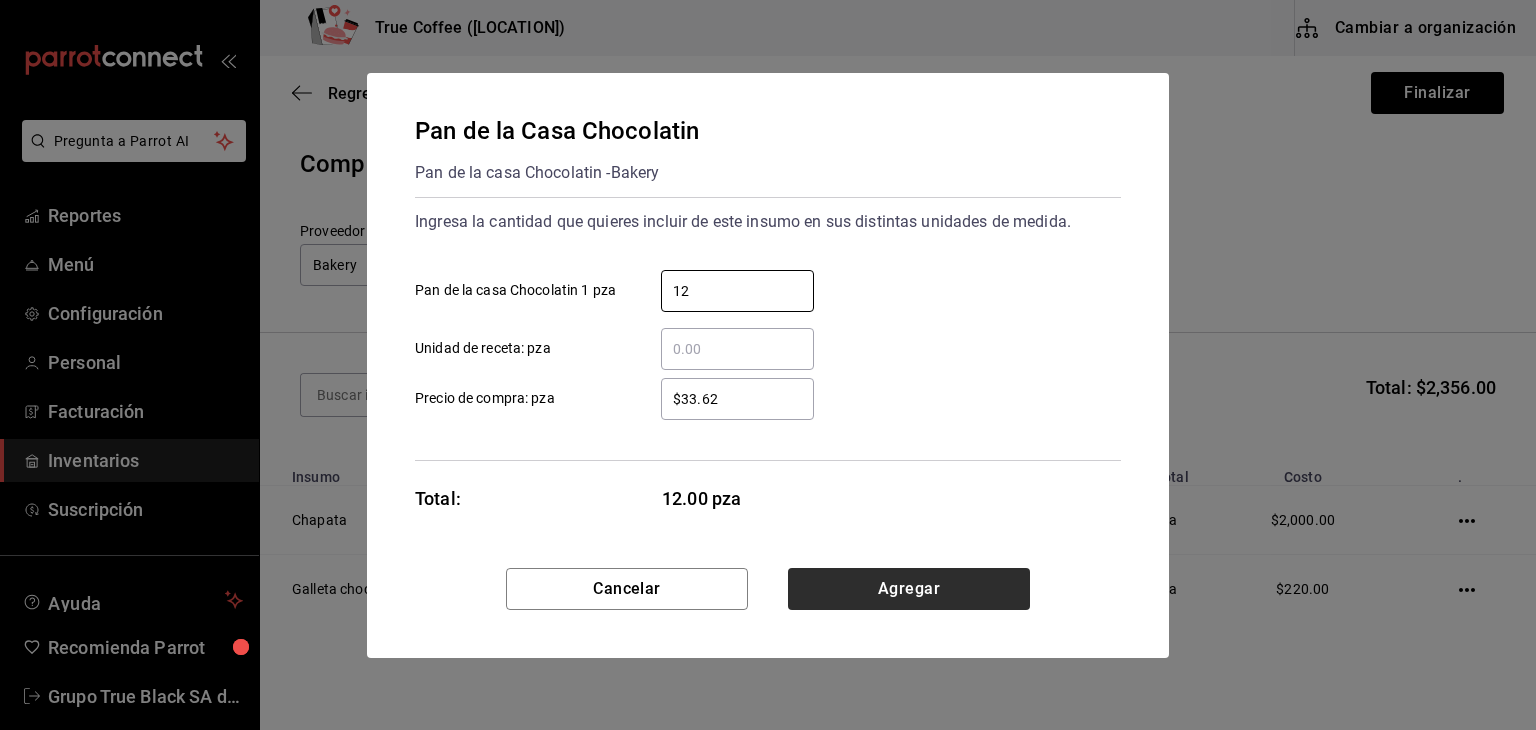 type on "12" 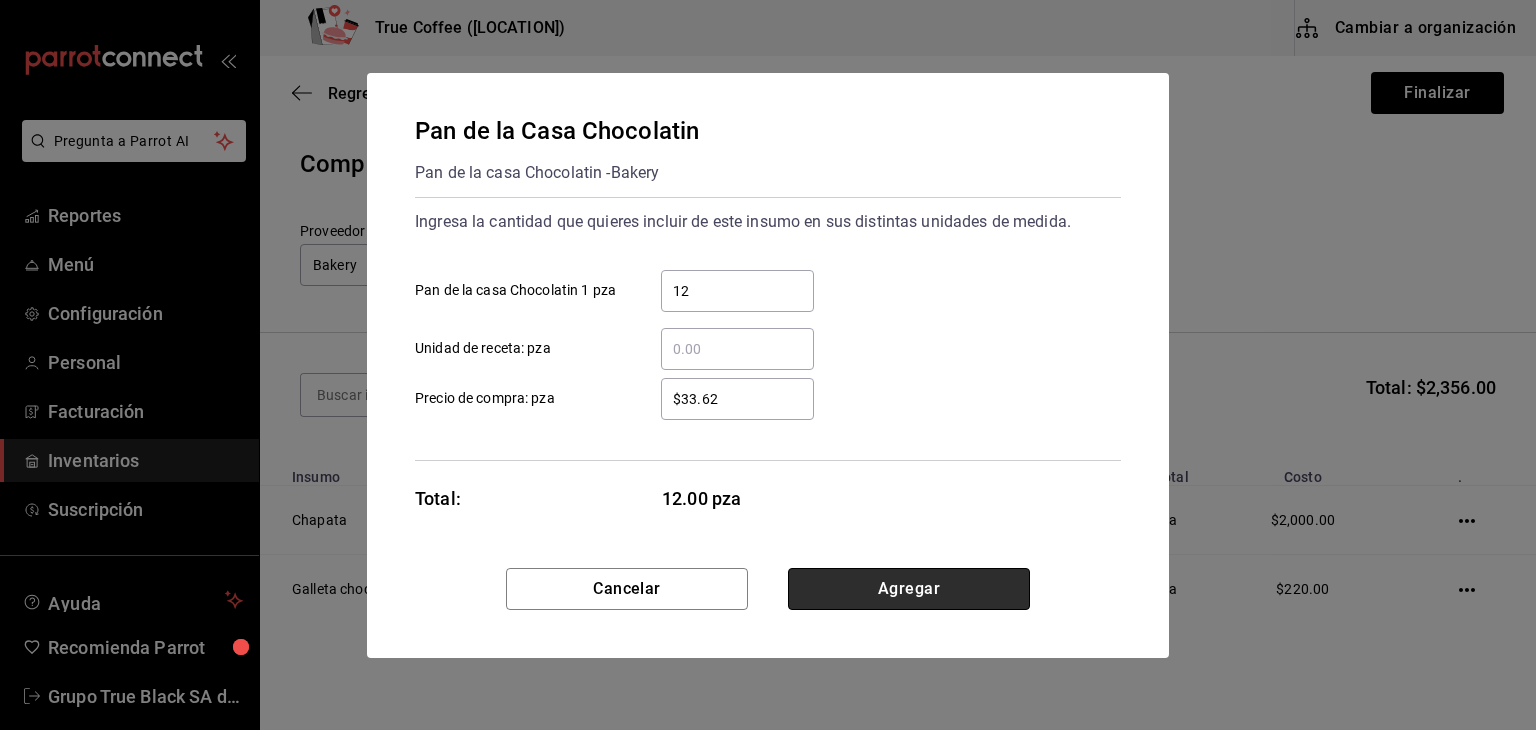click on "Agregar" at bounding box center [909, 589] 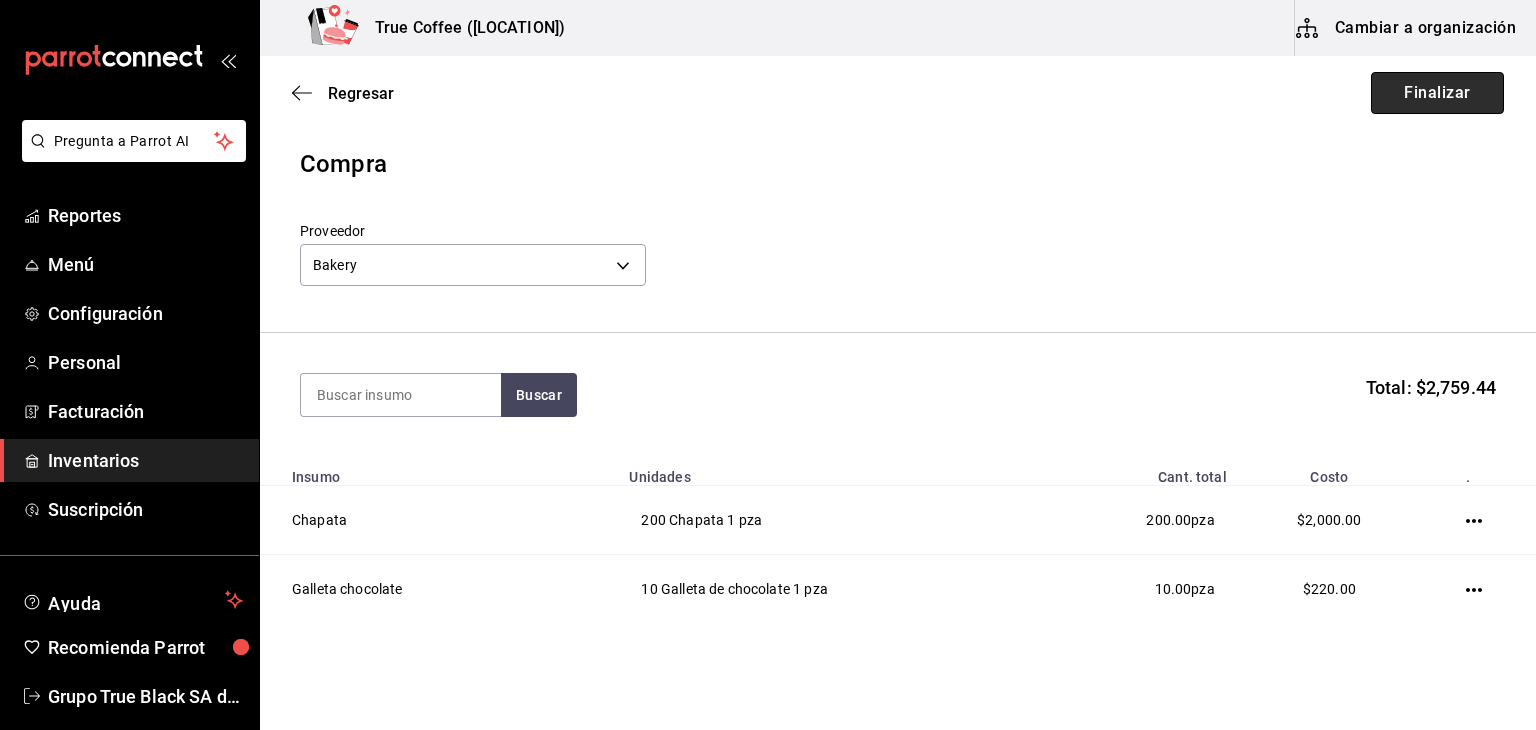 click on "Finalizar" at bounding box center [1437, 93] 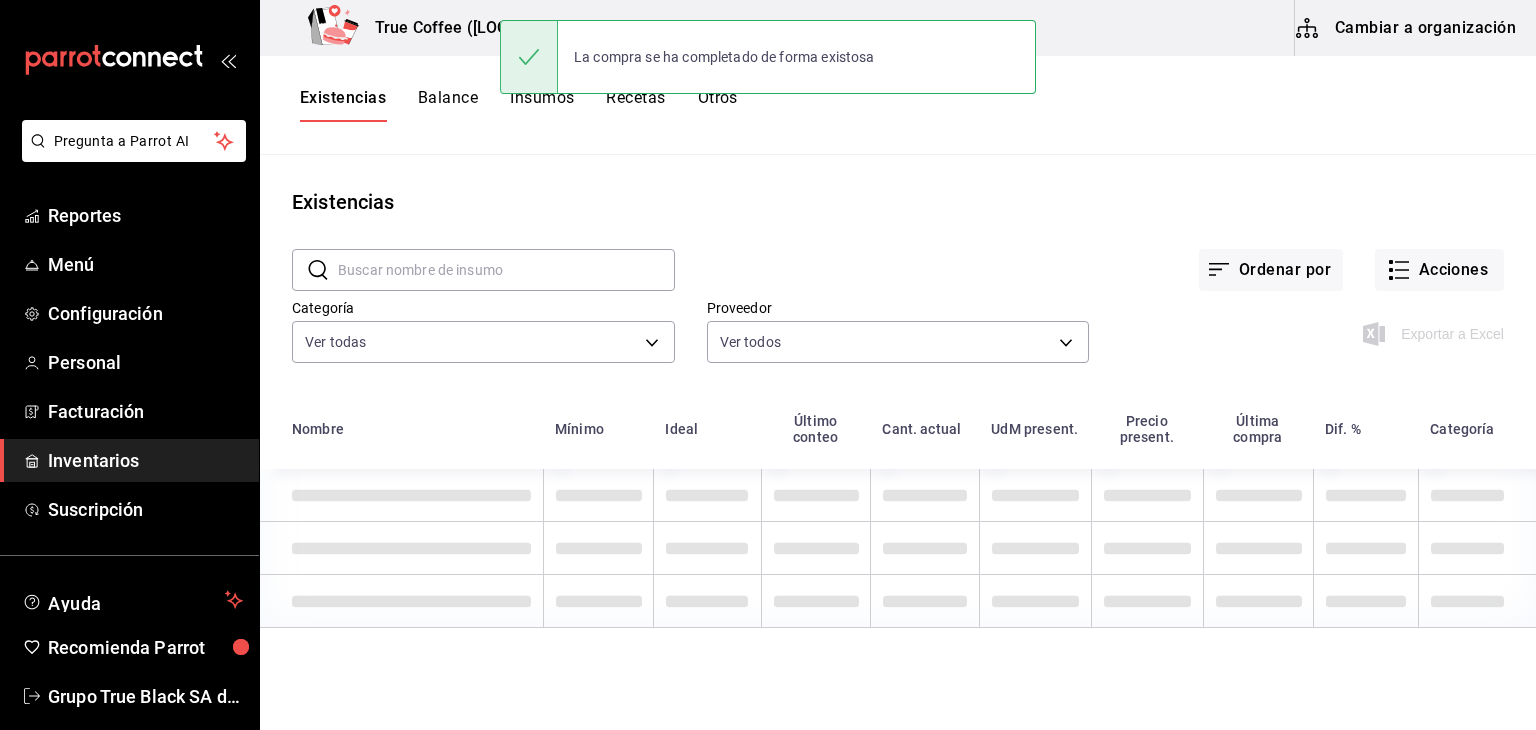 click at bounding box center (506, 270) 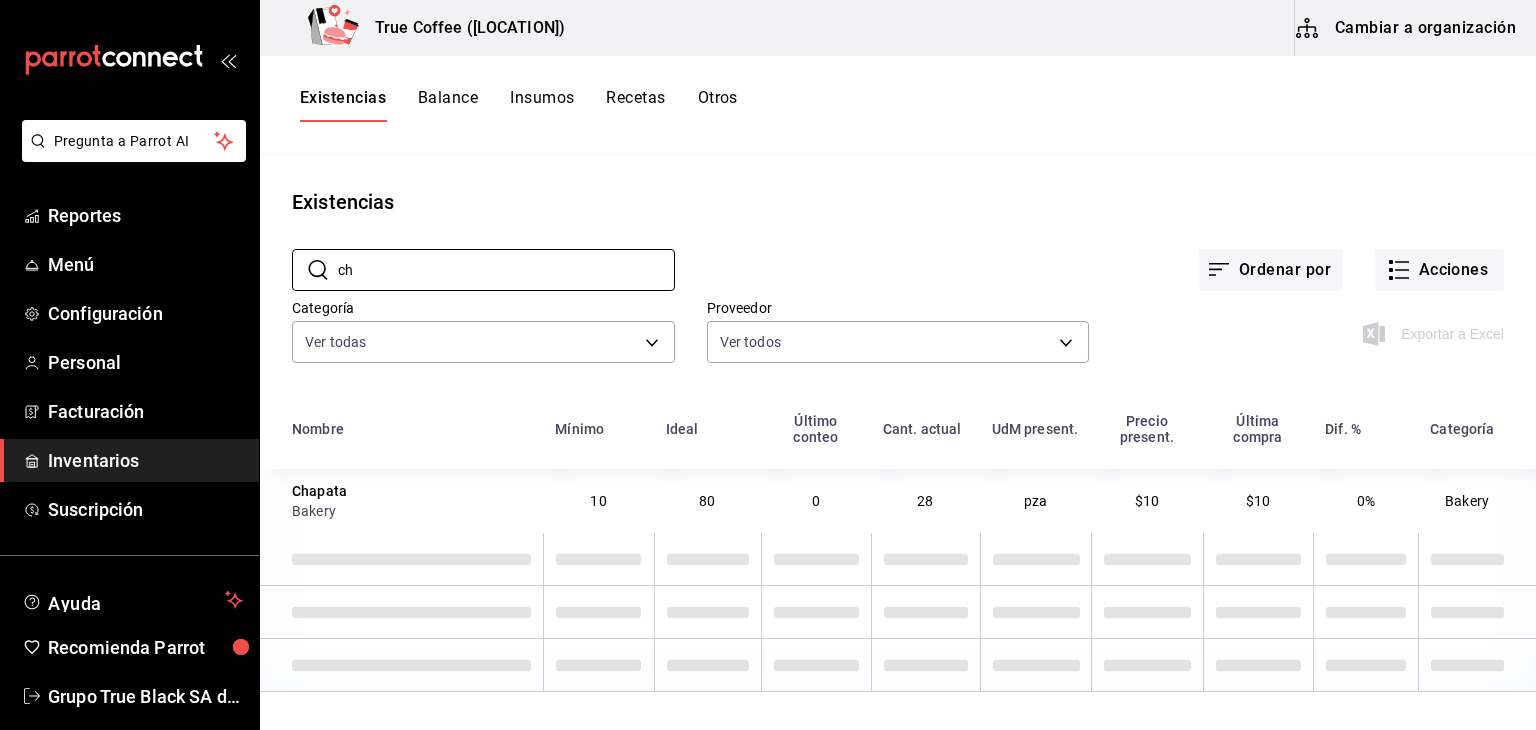type on "c" 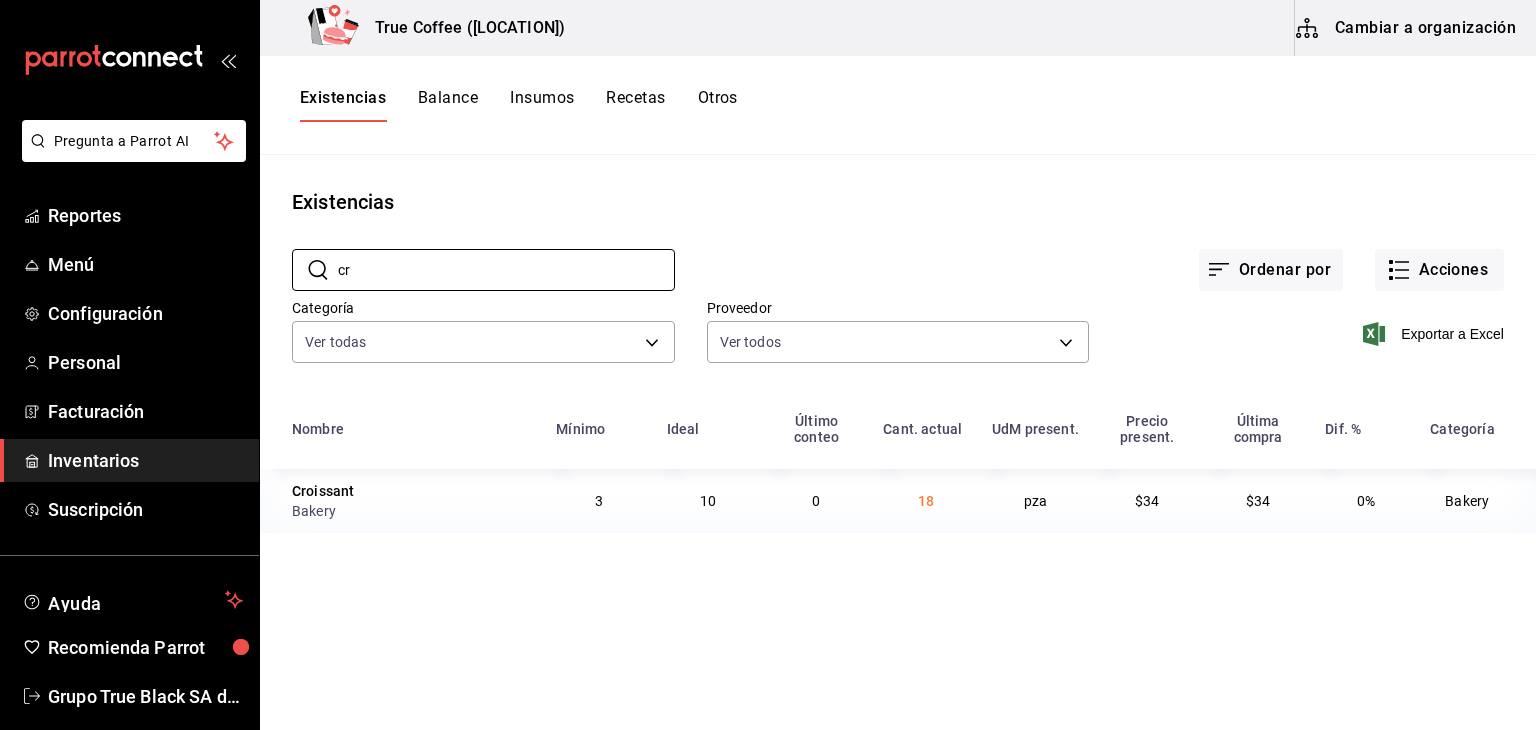 type on "c" 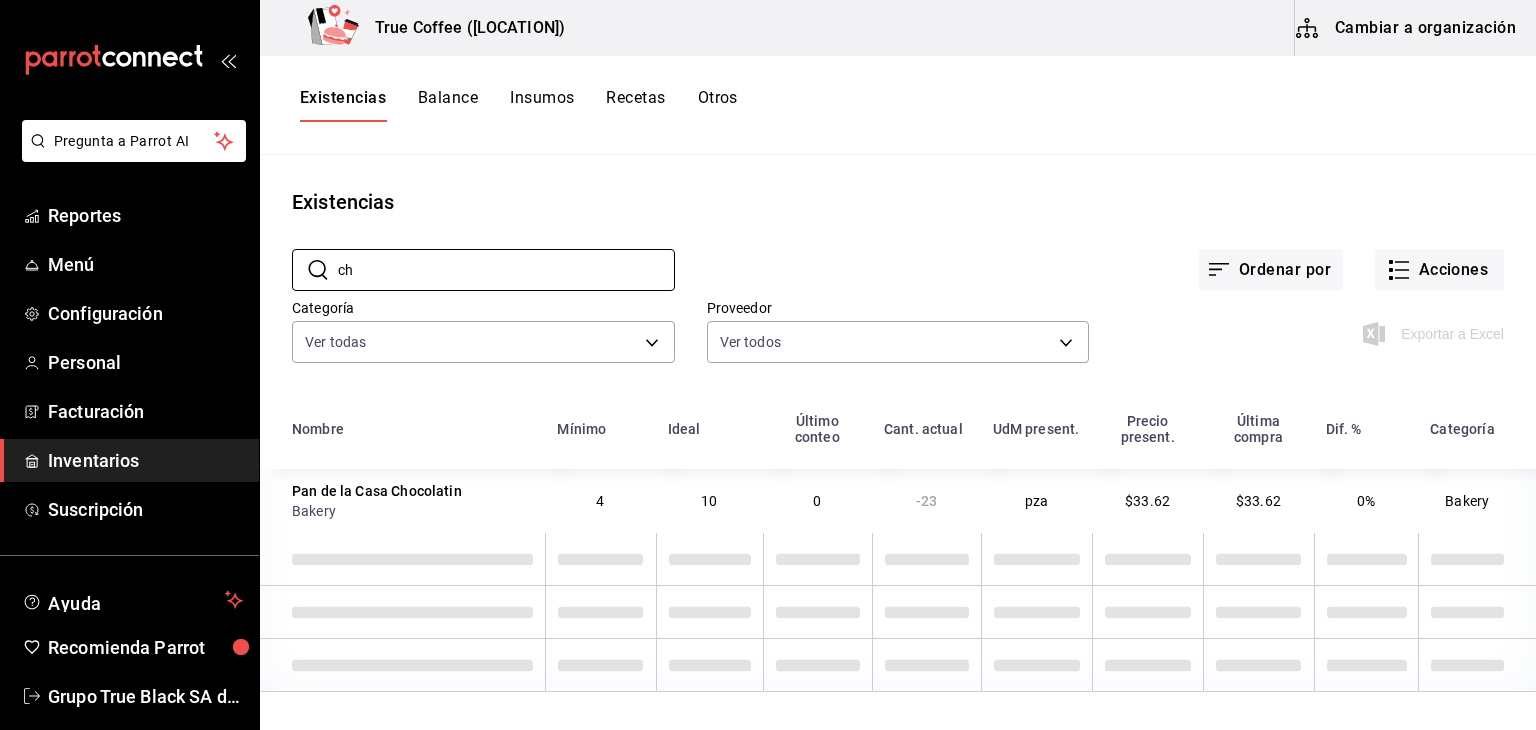 type on "c" 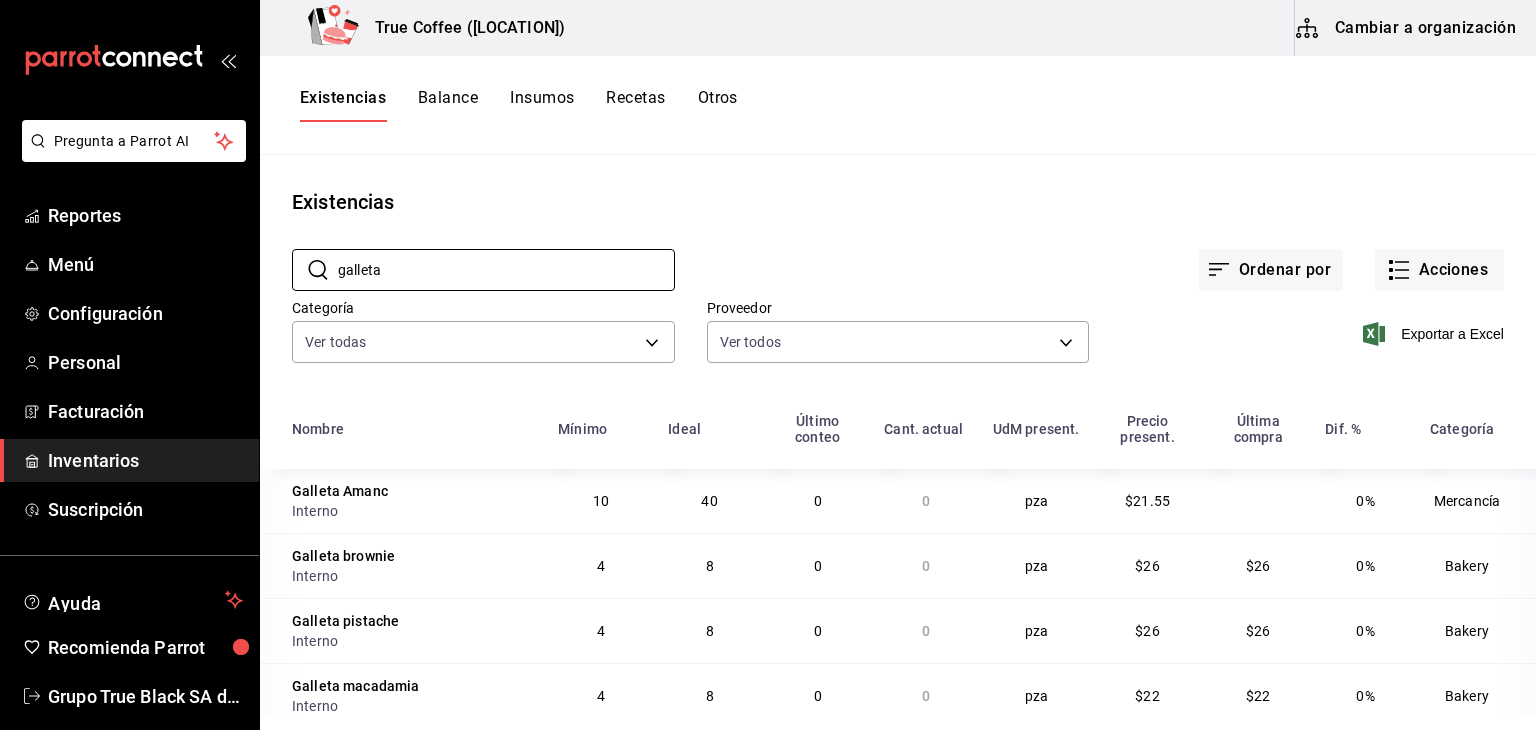 scroll, scrollTop: 86, scrollLeft: 0, axis: vertical 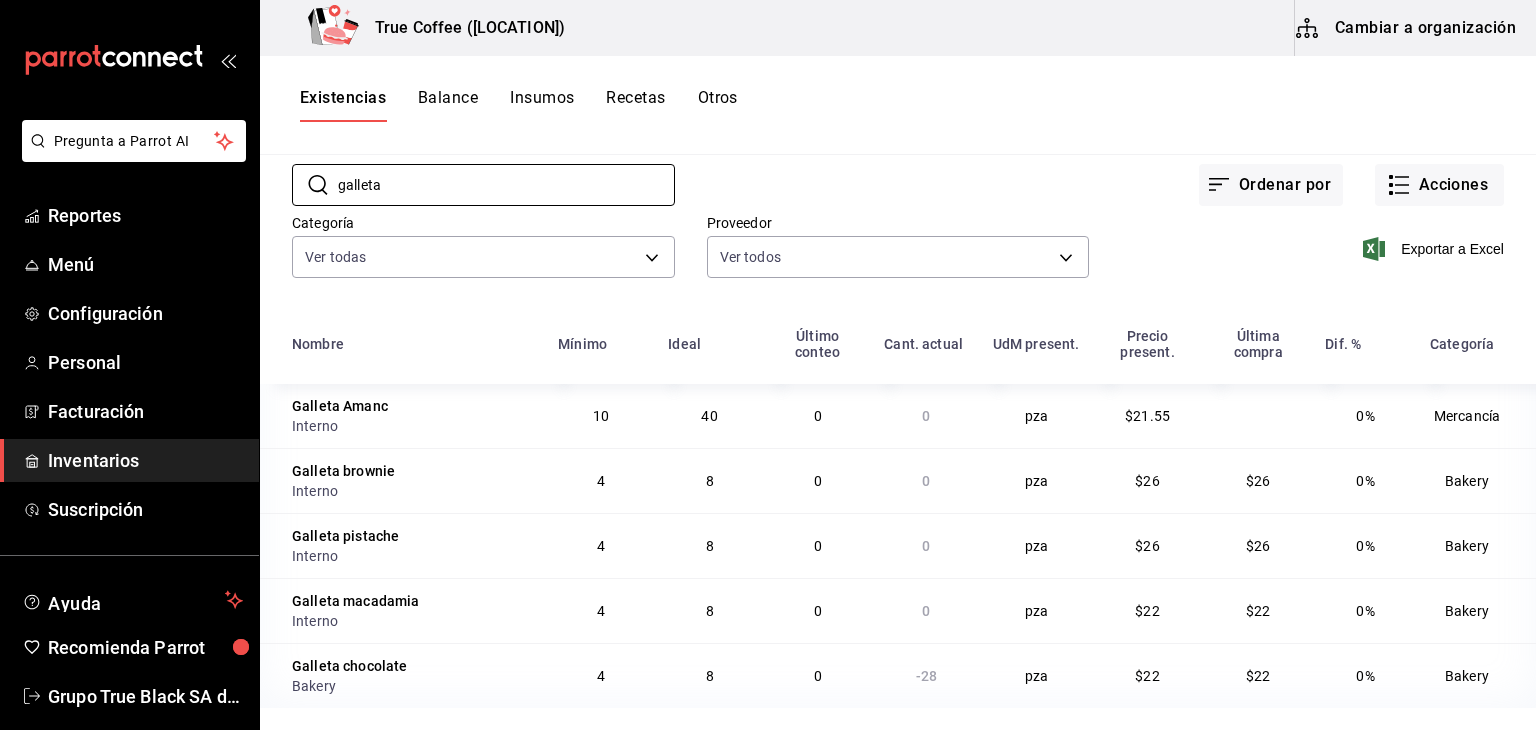 type on "galleta" 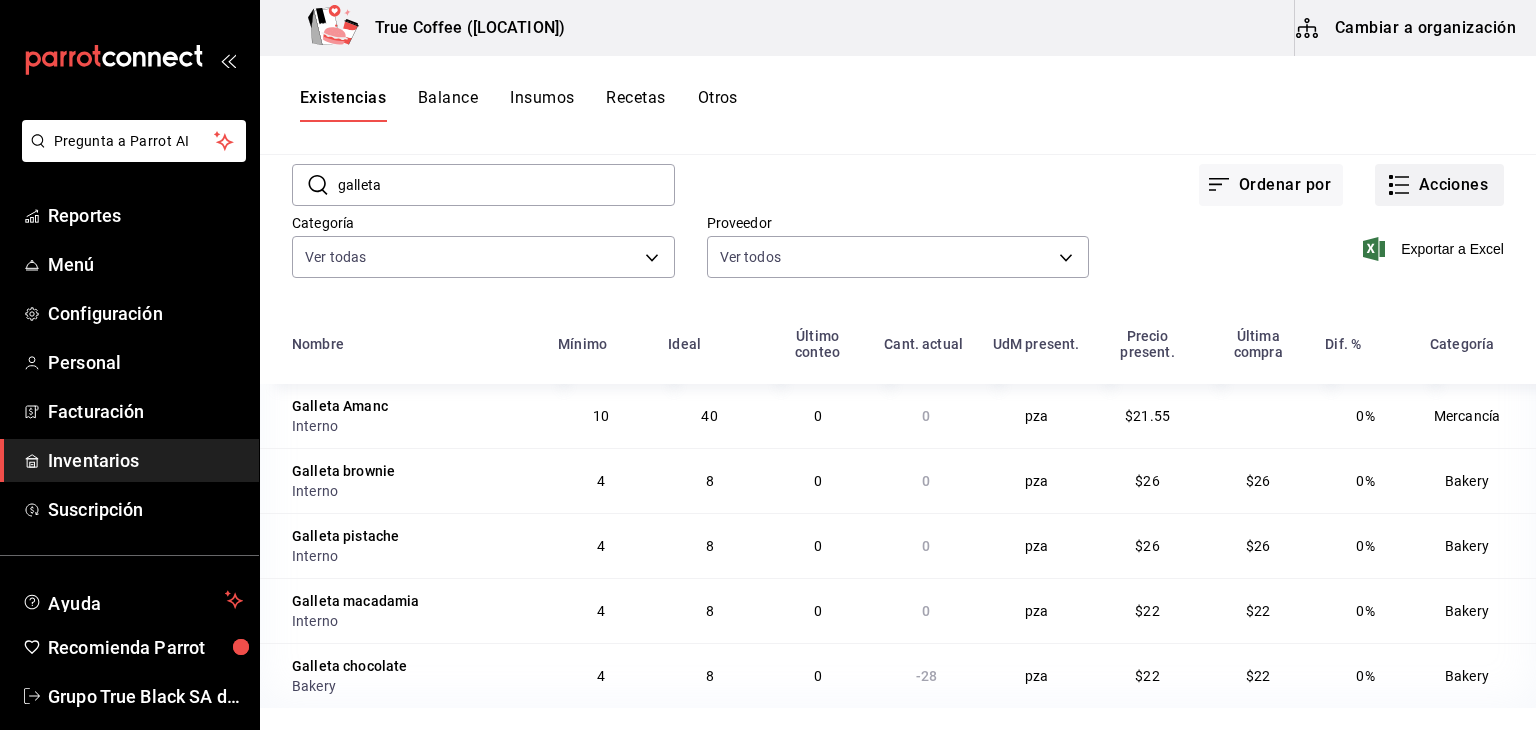 click on "Acciones" at bounding box center [1439, 185] 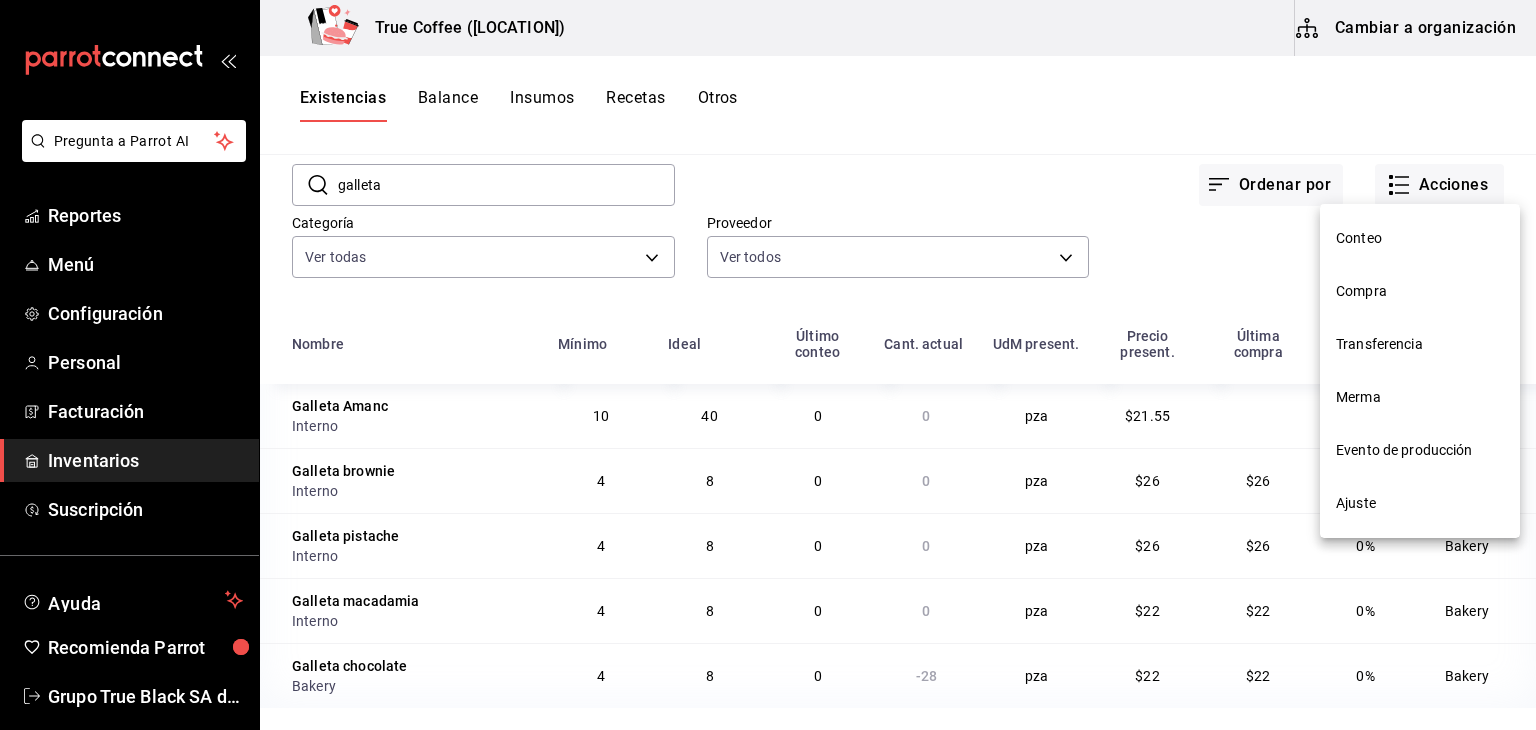 click on "Compra" at bounding box center (1420, 291) 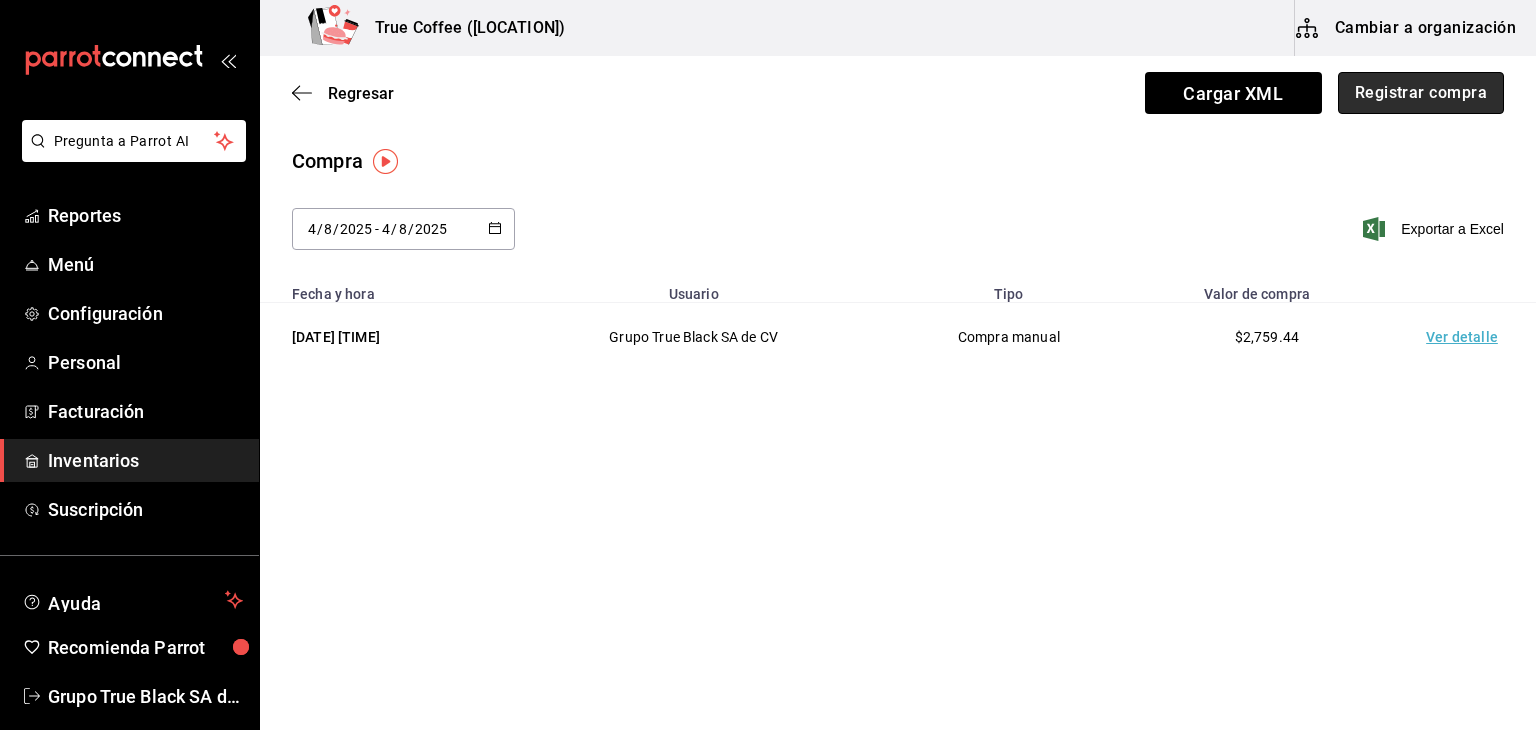 click on "Registrar compra" at bounding box center (1421, 93) 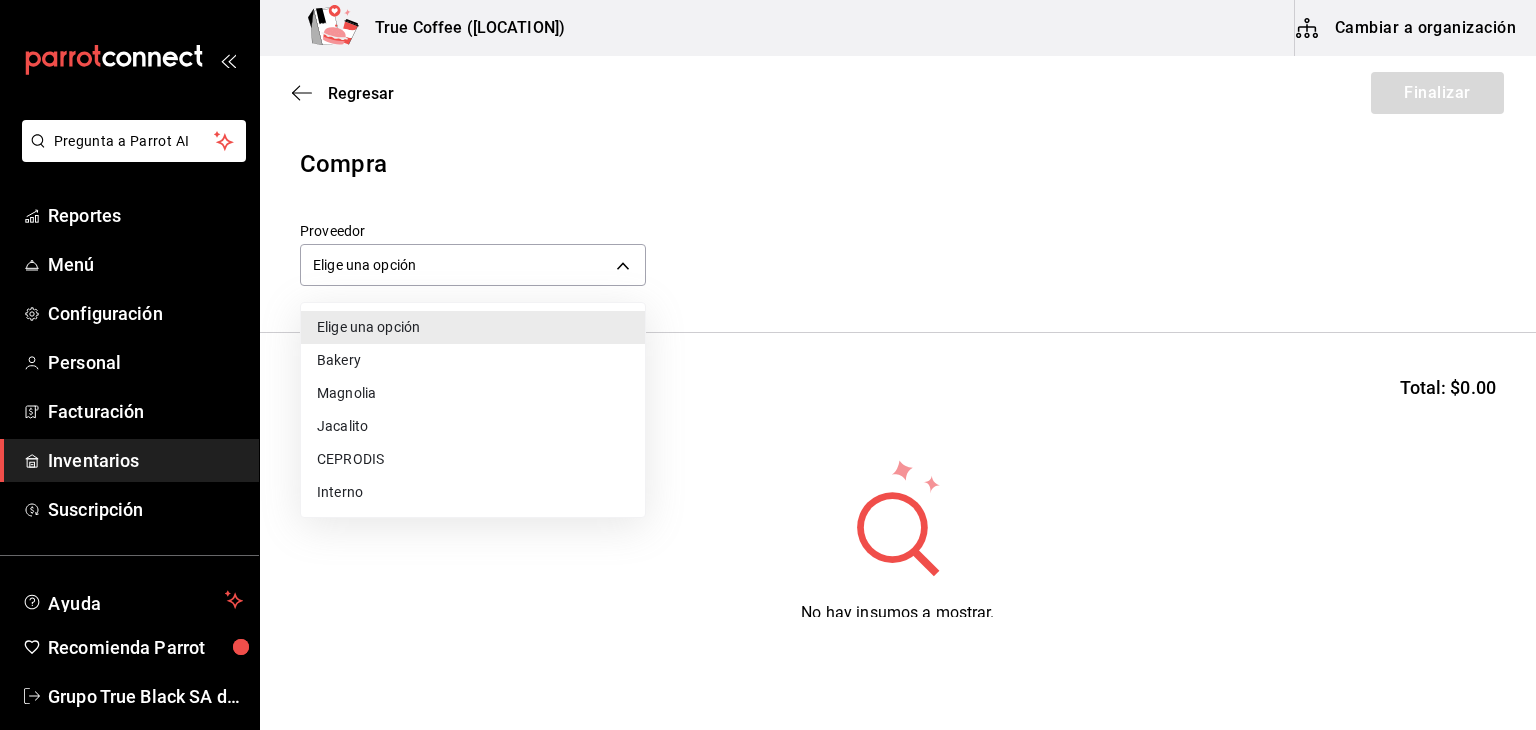 drag, startPoint x: 458, startPoint y: 272, endPoint x: 435, endPoint y: 321, distance: 54.129475 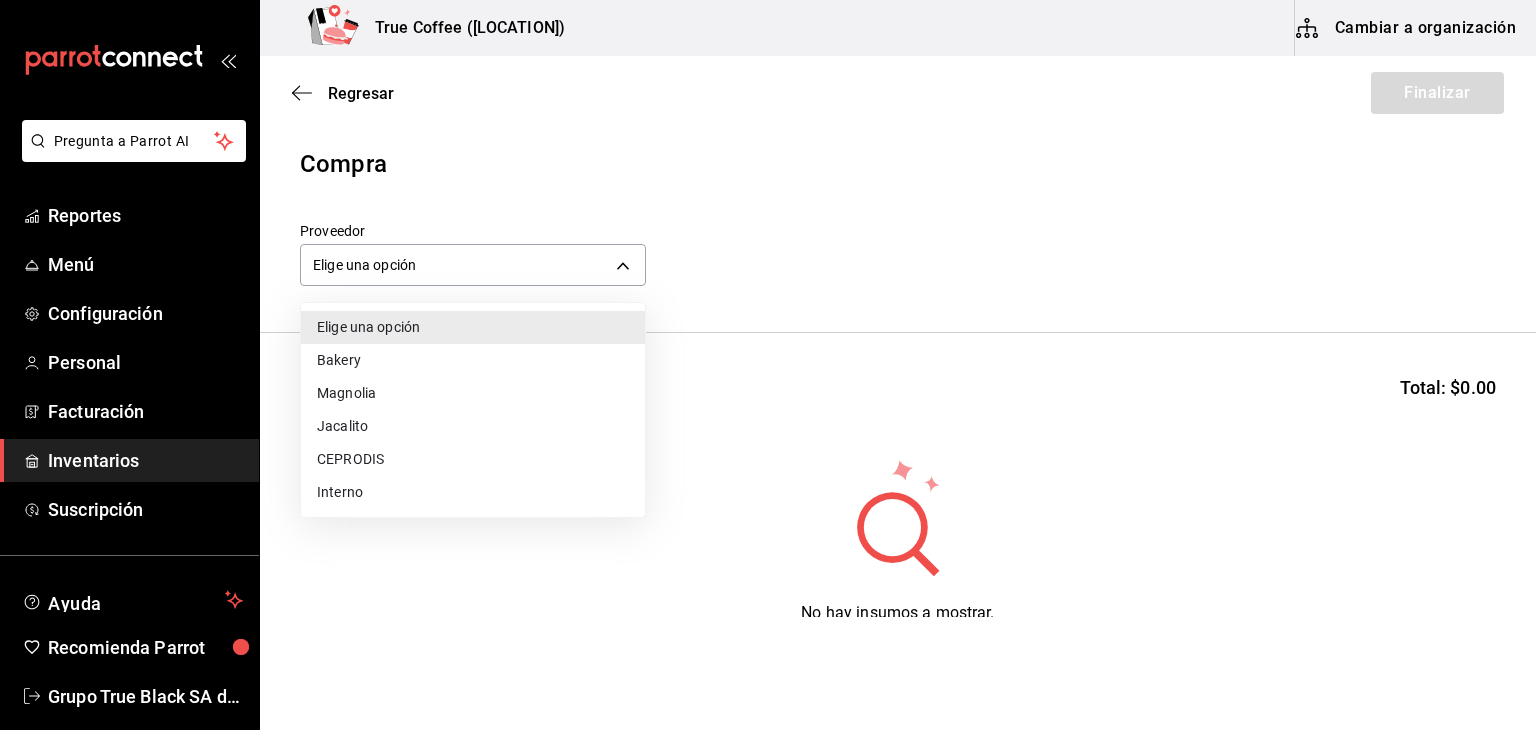 click on "Bakery" at bounding box center (473, 360) 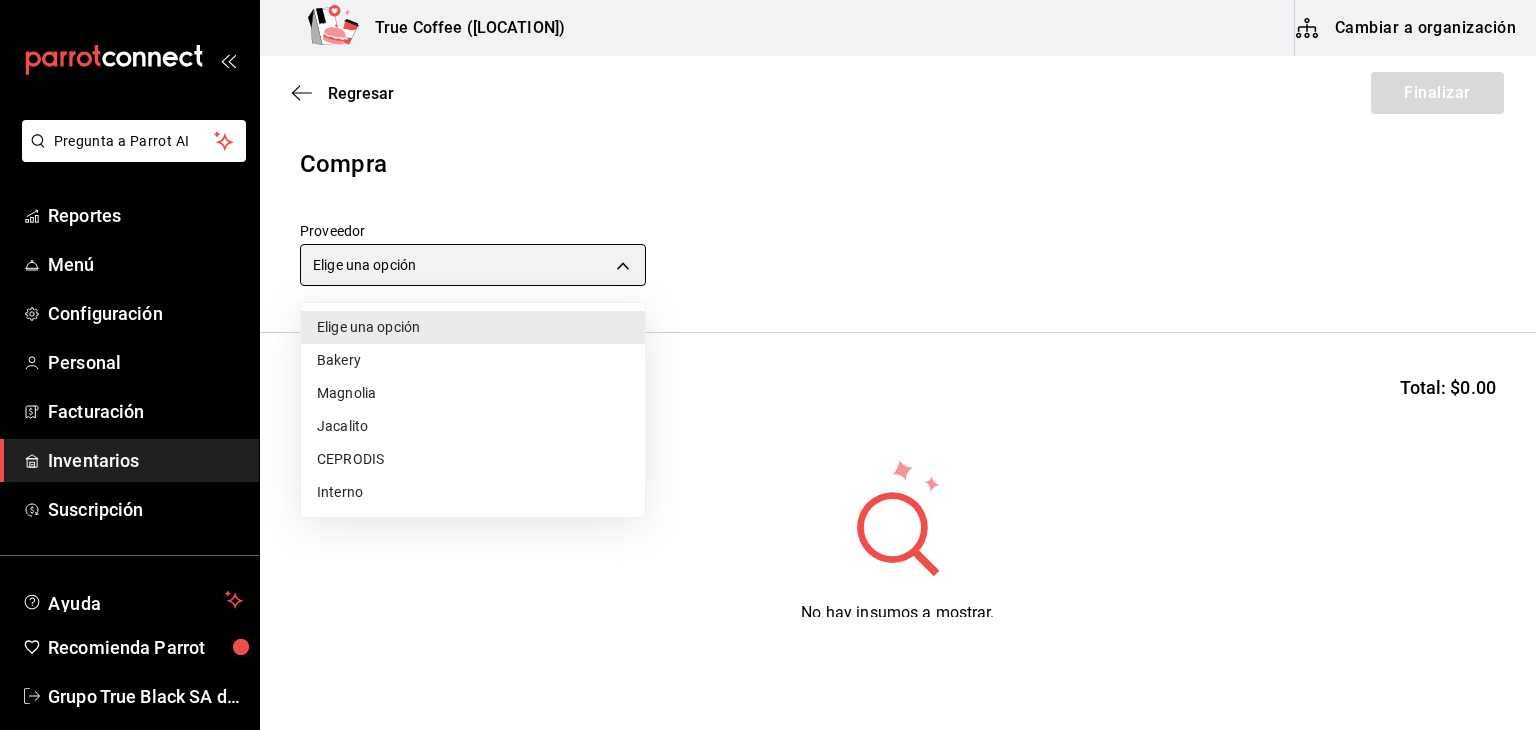 type on "e04ef907-a528-4bed-b84b-3795ef7164b4" 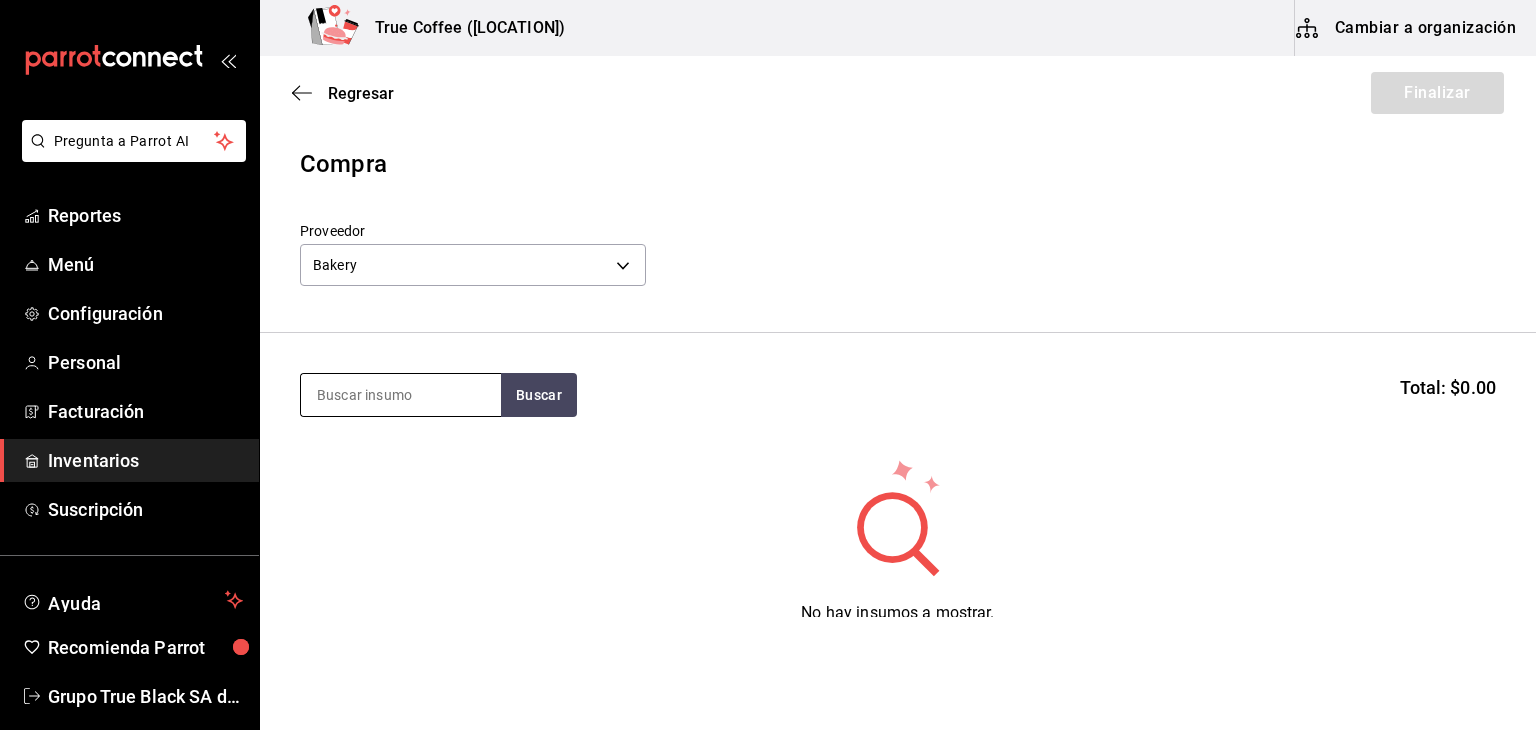 click at bounding box center [401, 395] 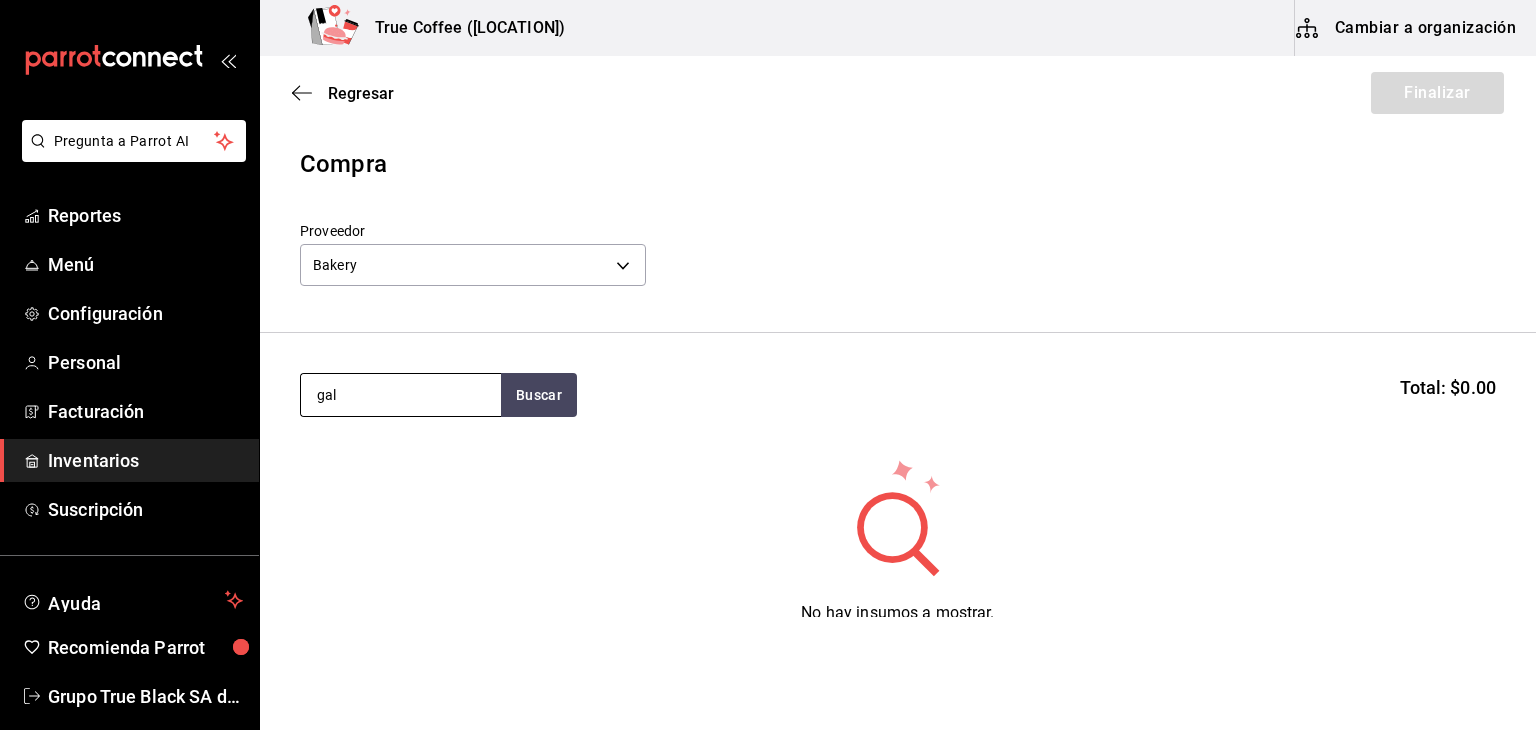 type on "gall" 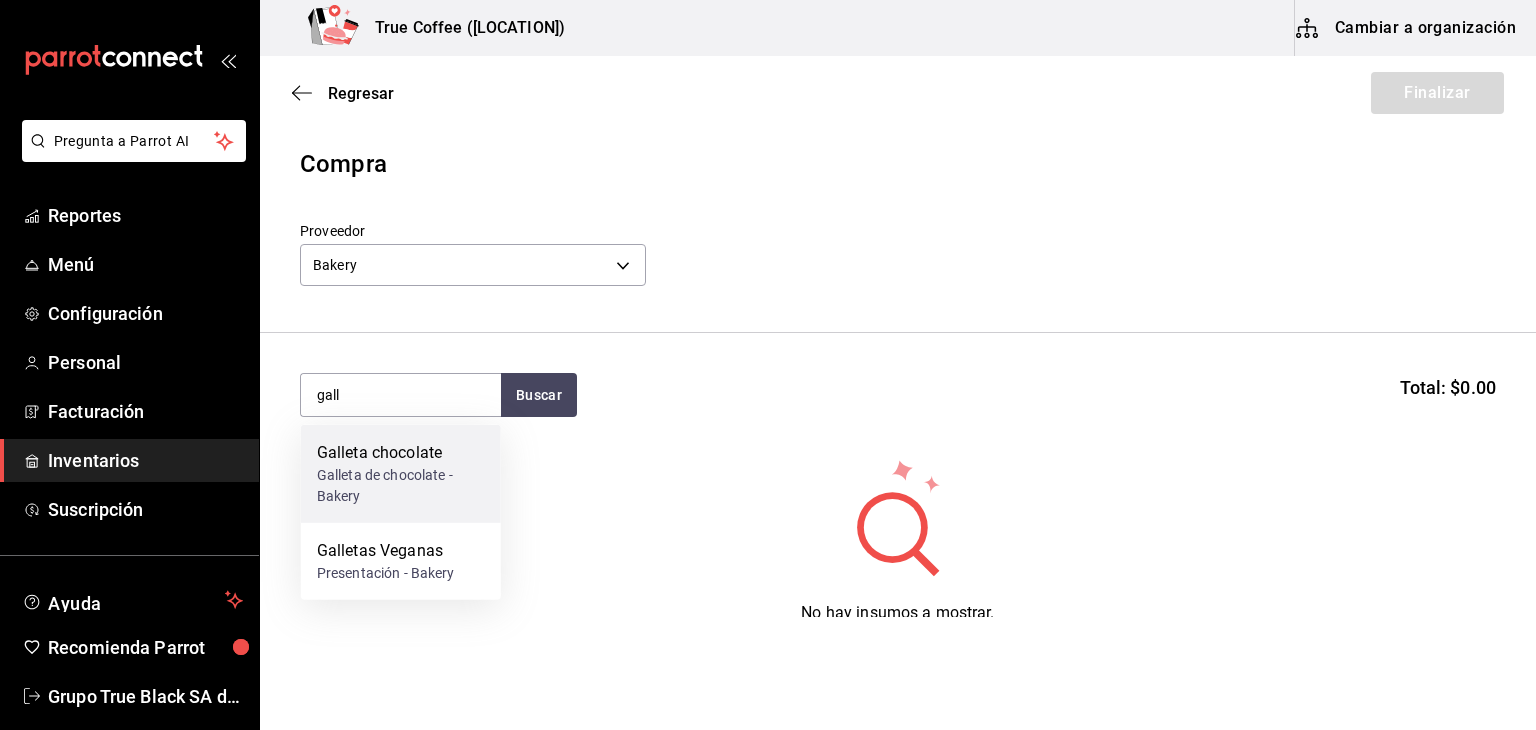 click on "Galleta chocolate" at bounding box center (401, 453) 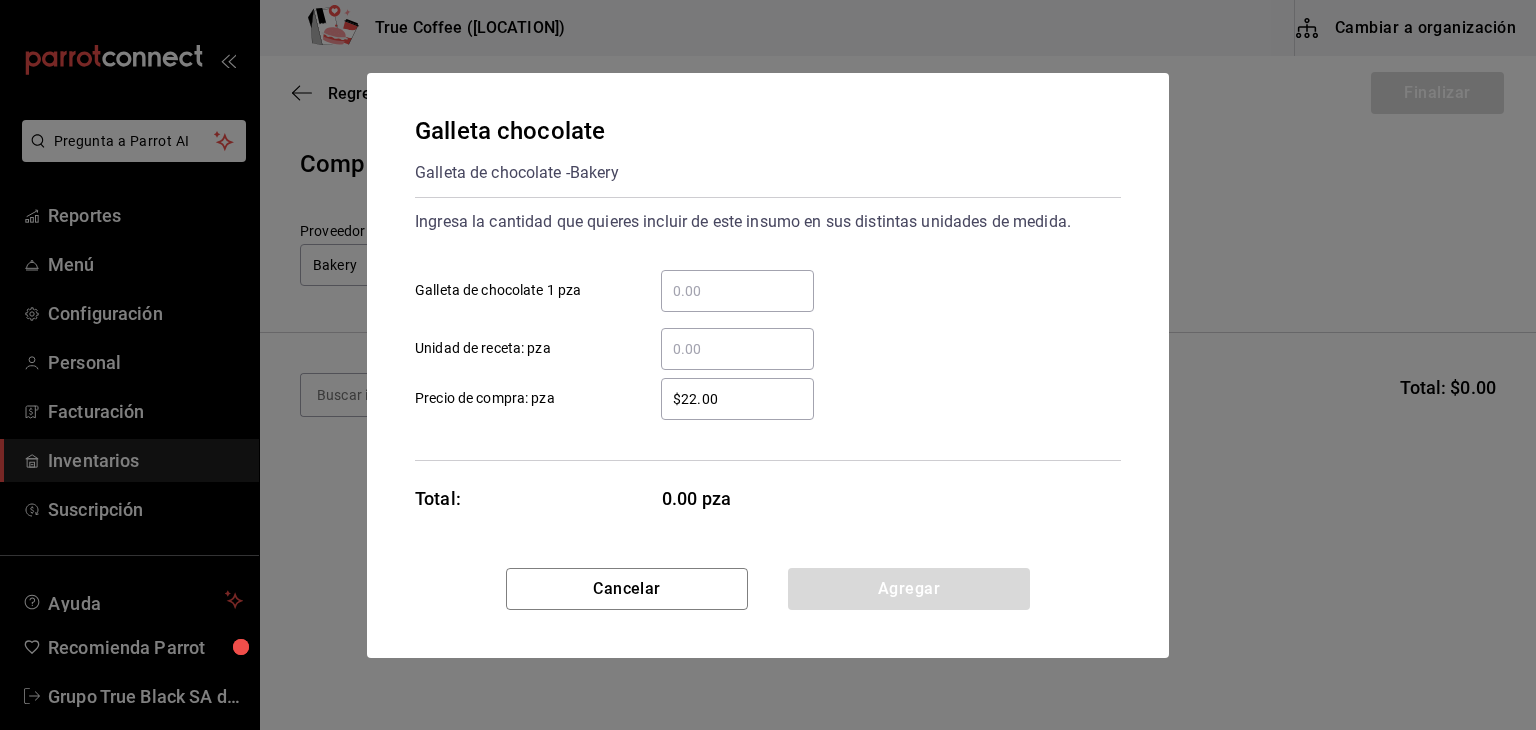 click on "​ Galleta de chocolate 1 pza" at bounding box center (737, 291) 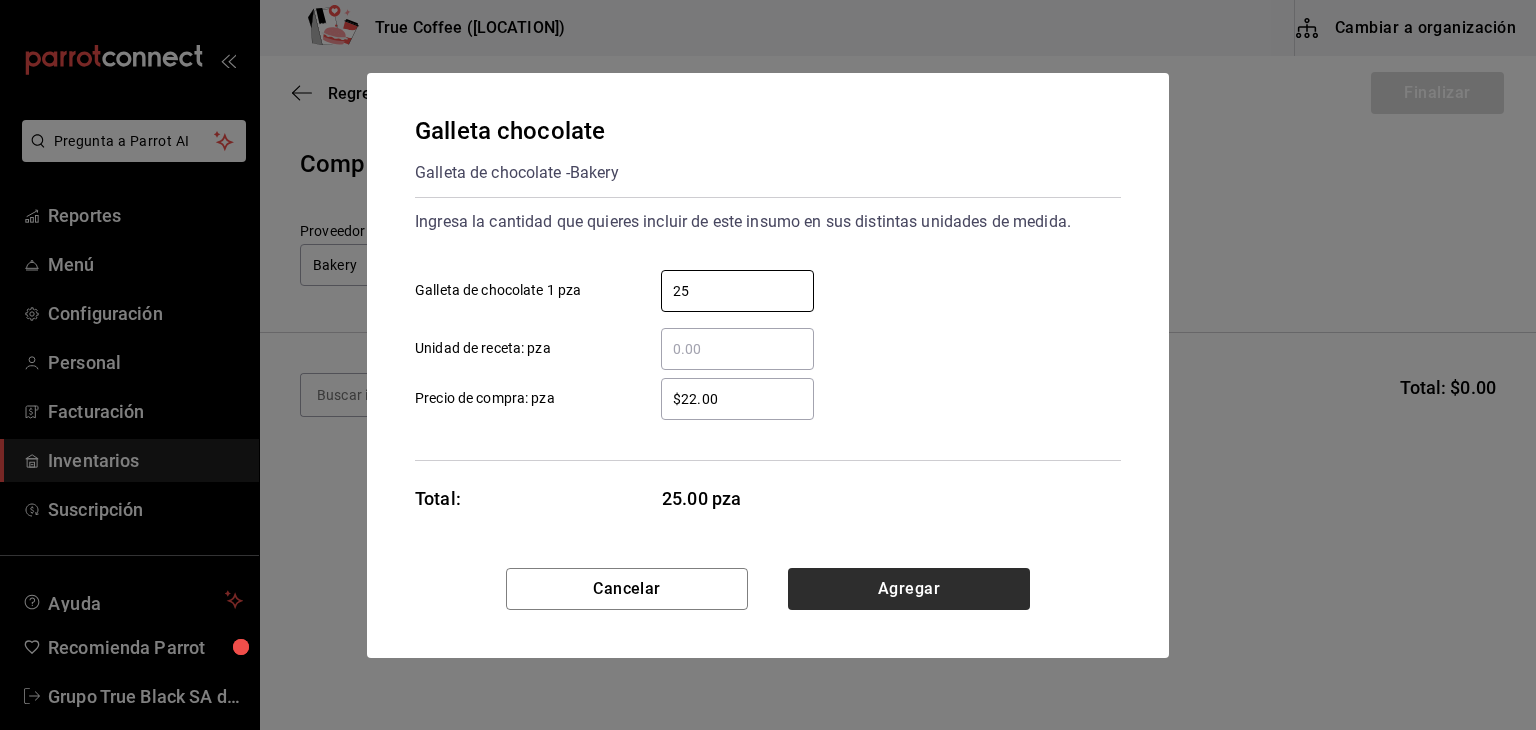 type on "25" 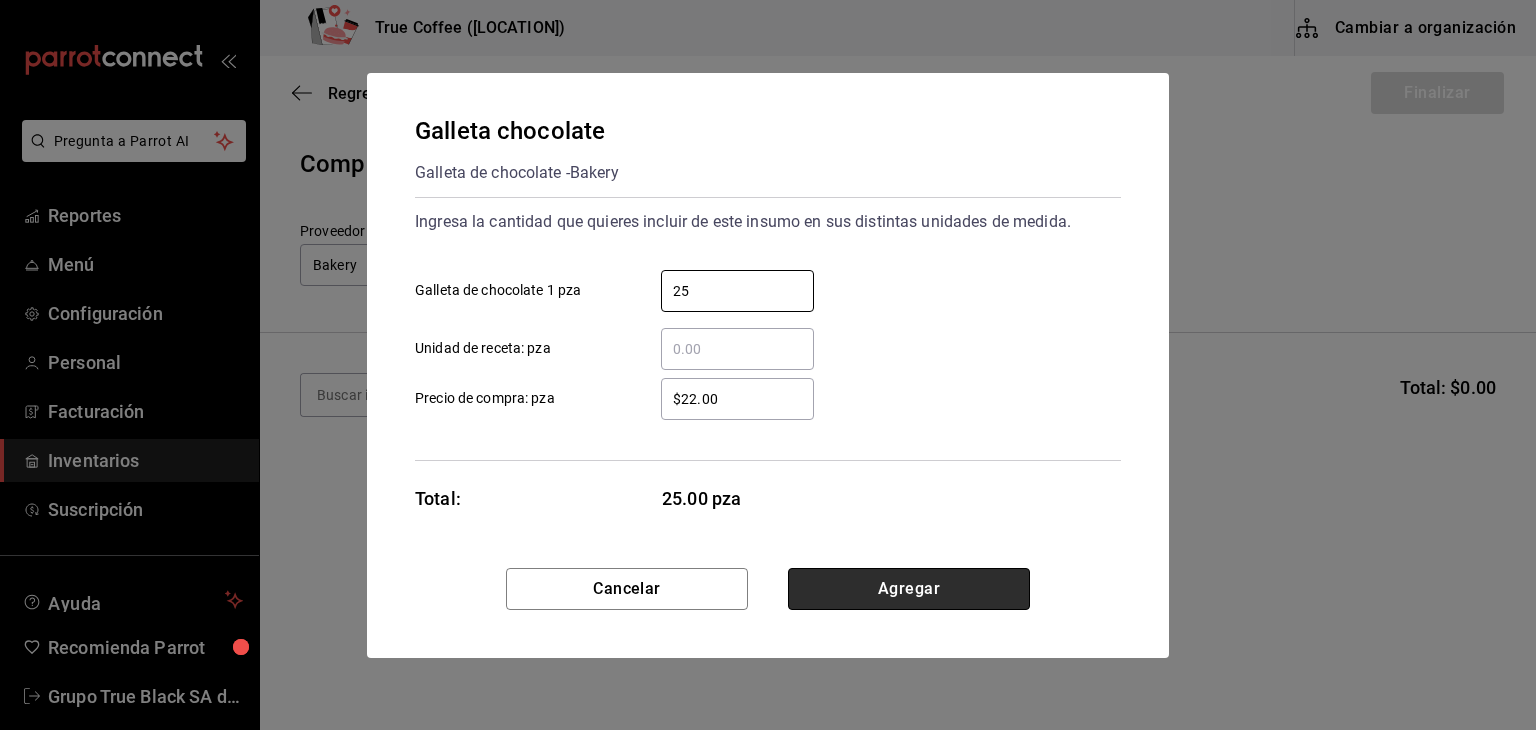 click on "Agregar" at bounding box center [909, 589] 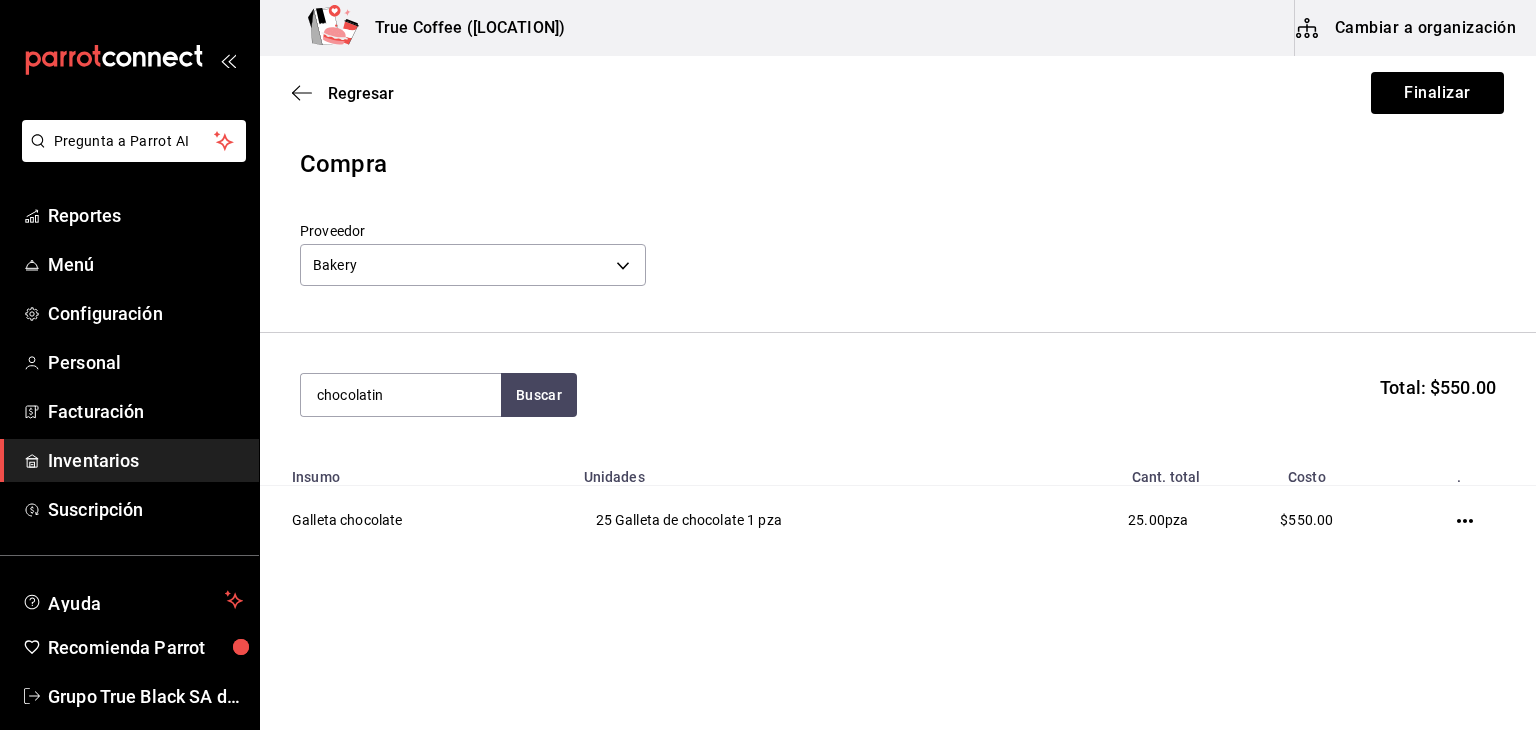 type on "chocolatin" 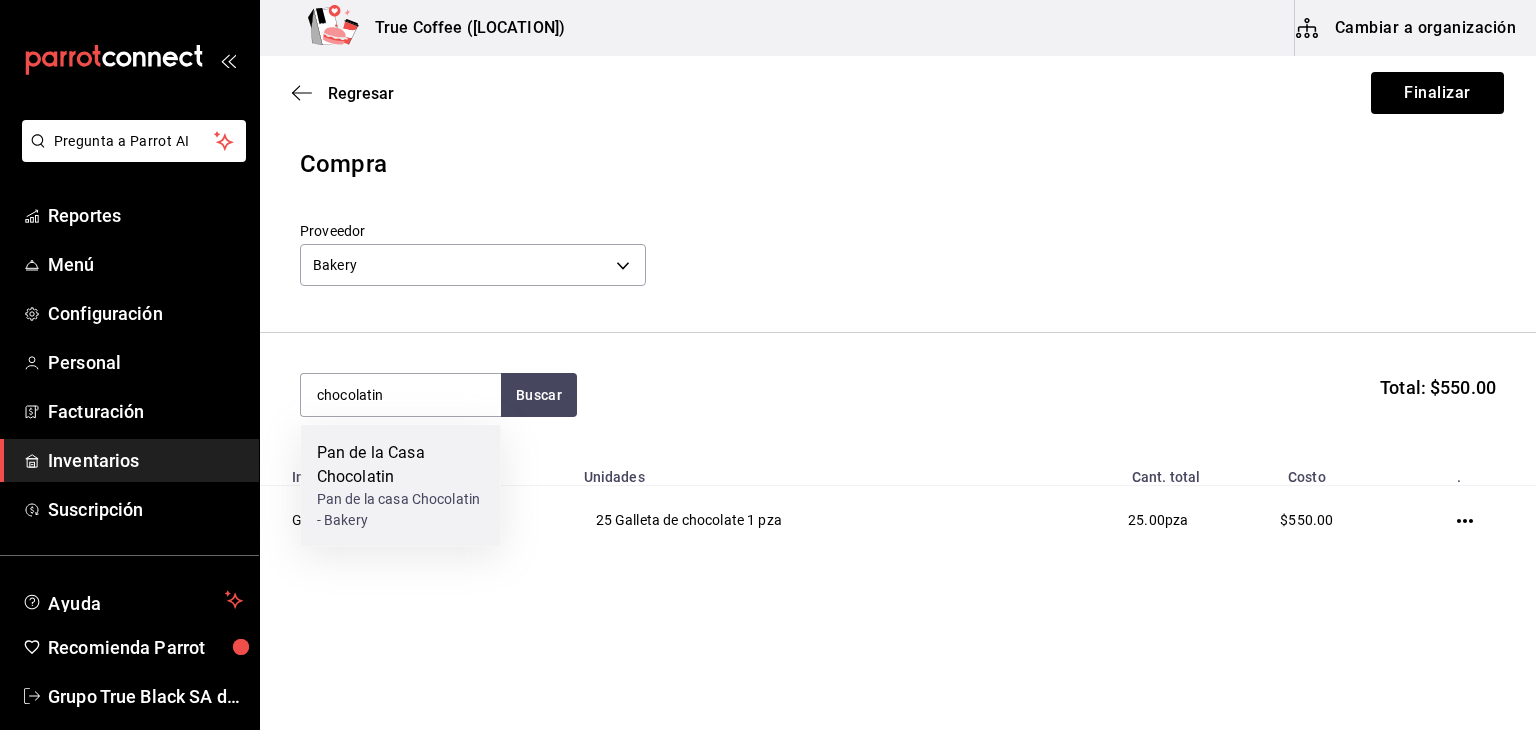 click on "Pan de la Casa Chocolatin" at bounding box center [401, 465] 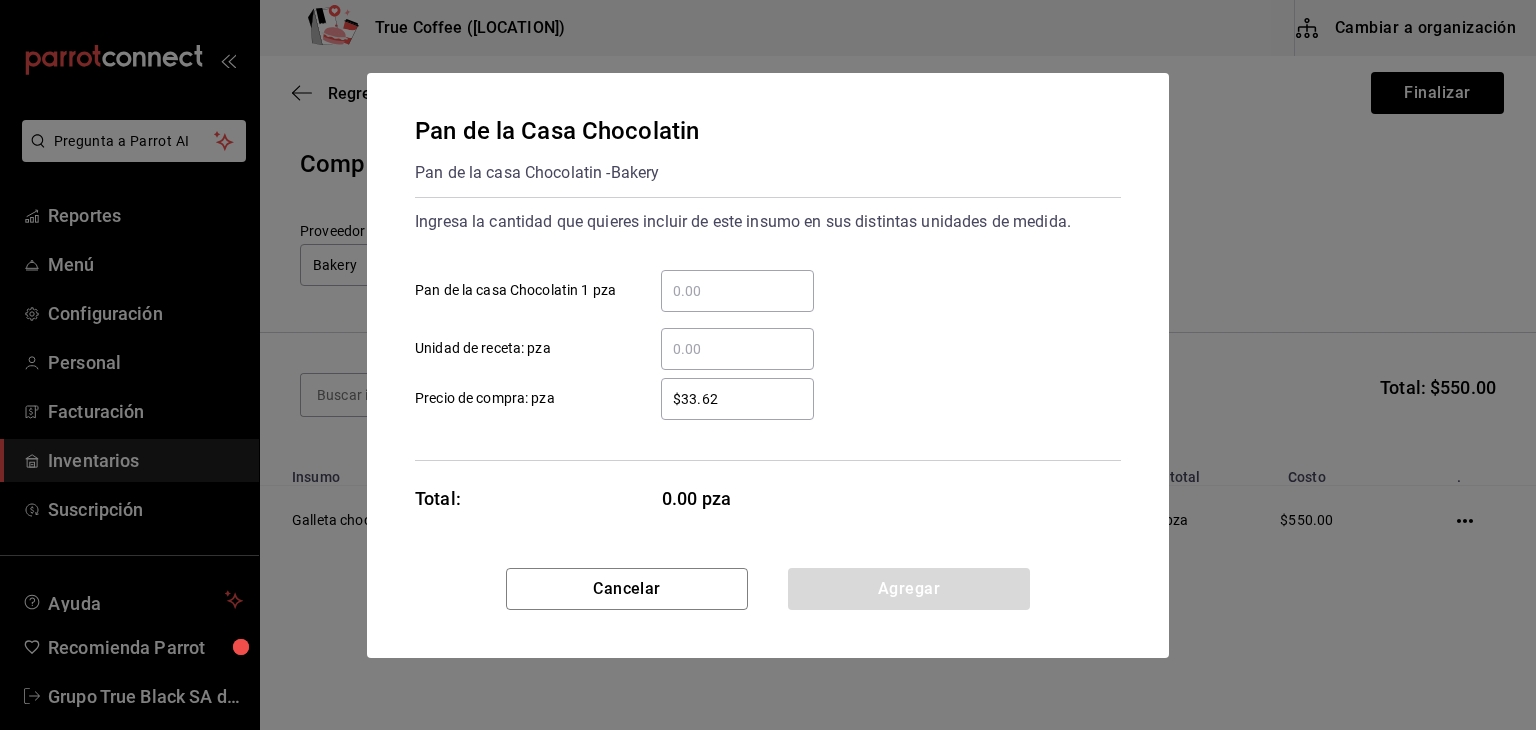 drag, startPoint x: 684, startPoint y: 299, endPoint x: 633, endPoint y: 285, distance: 52.886673 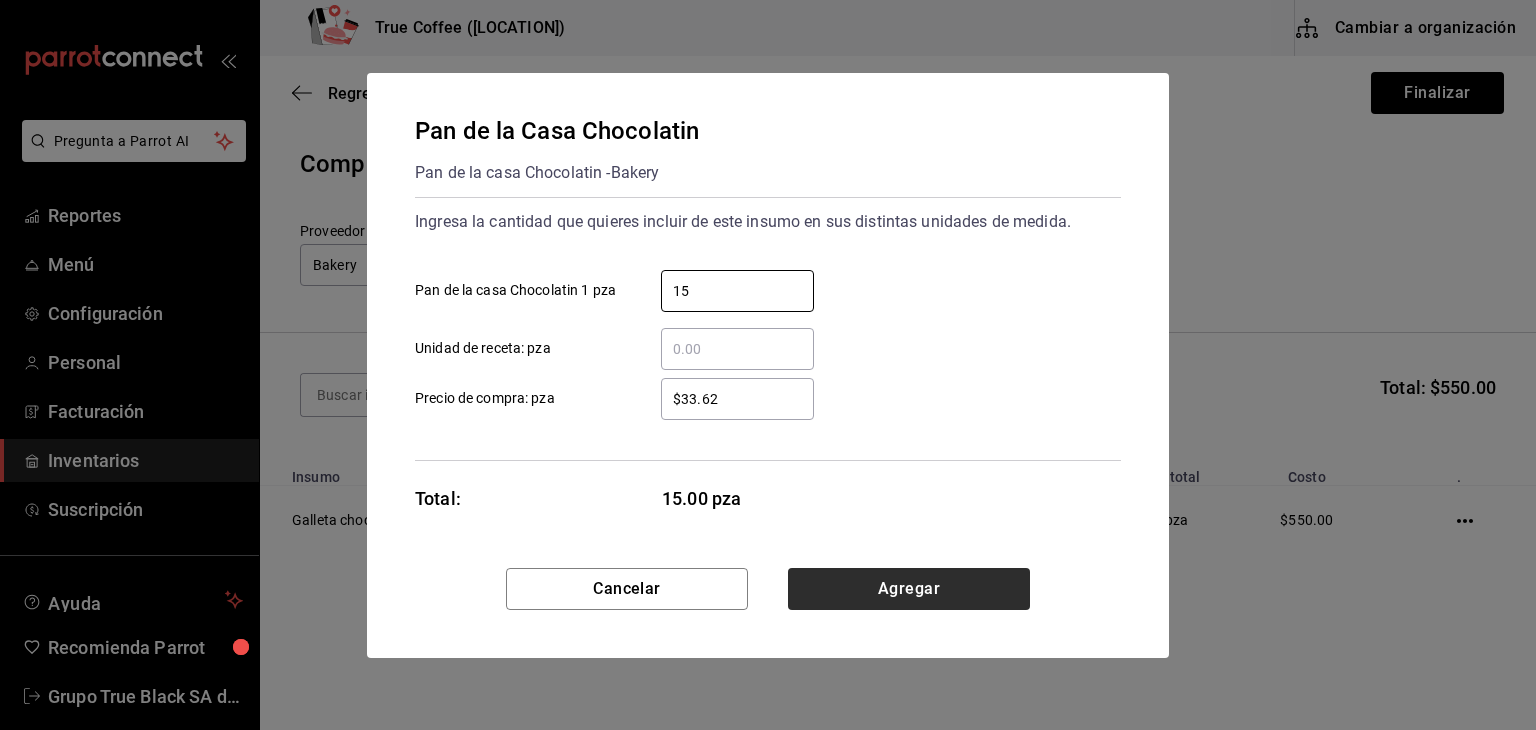type on "15" 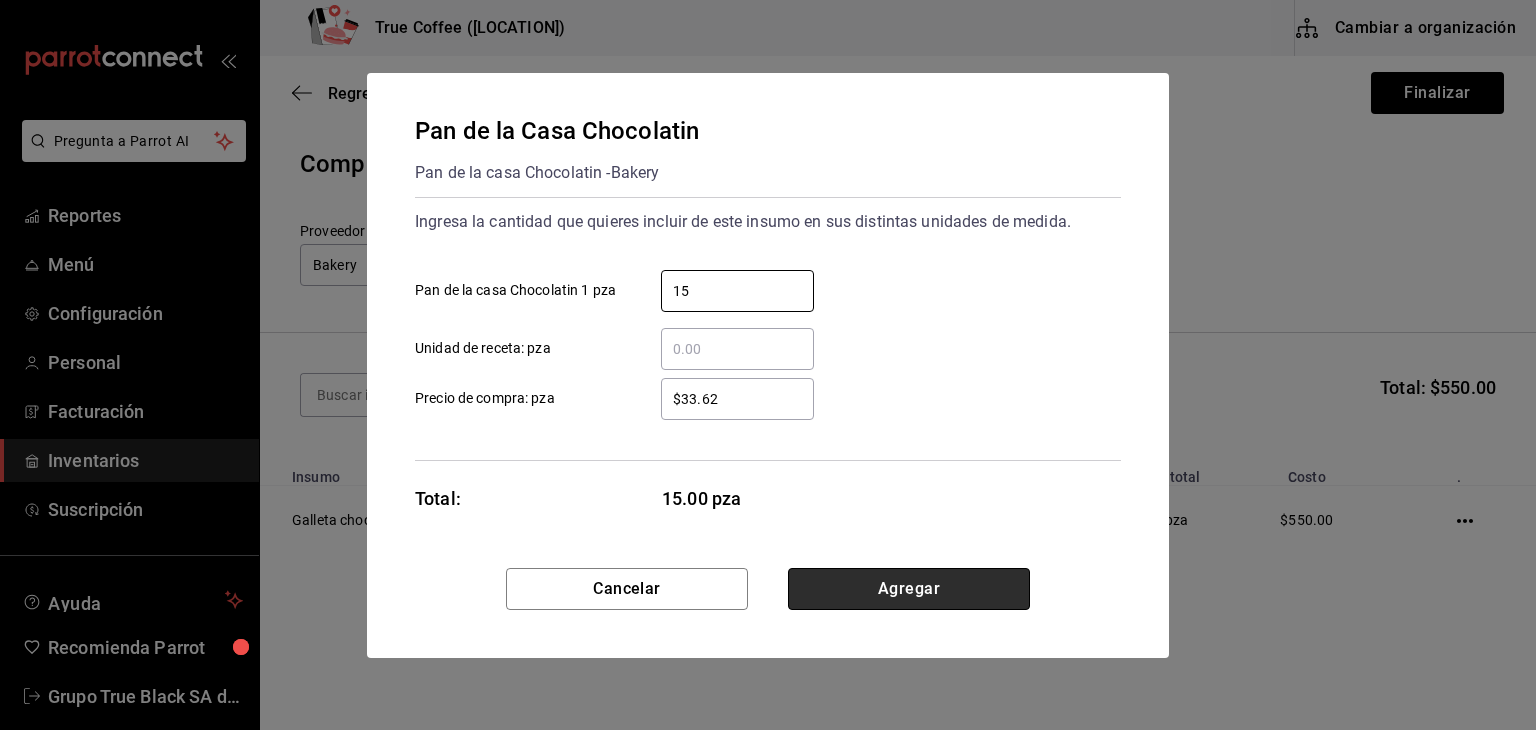 click on "Agregar" at bounding box center [909, 589] 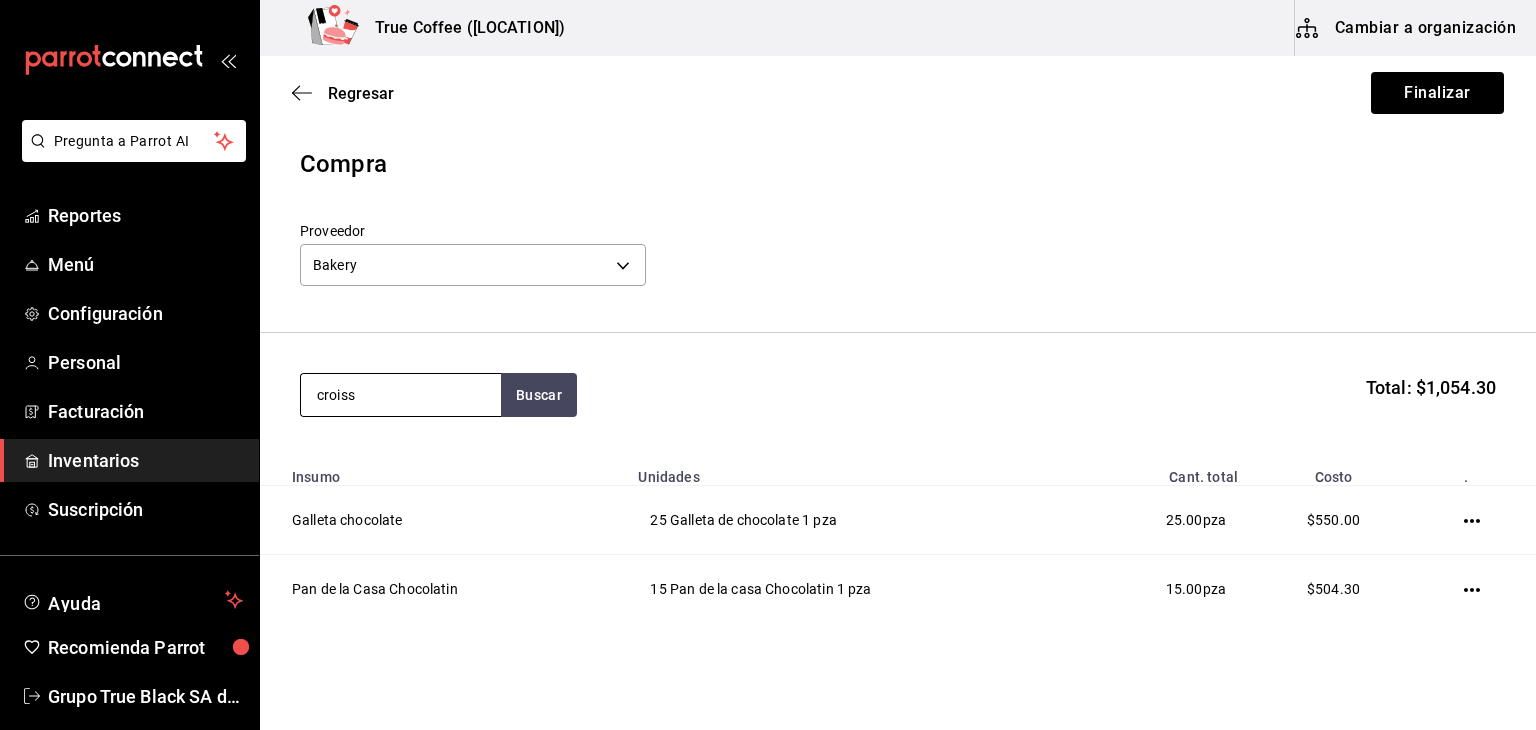 type on "croiss" 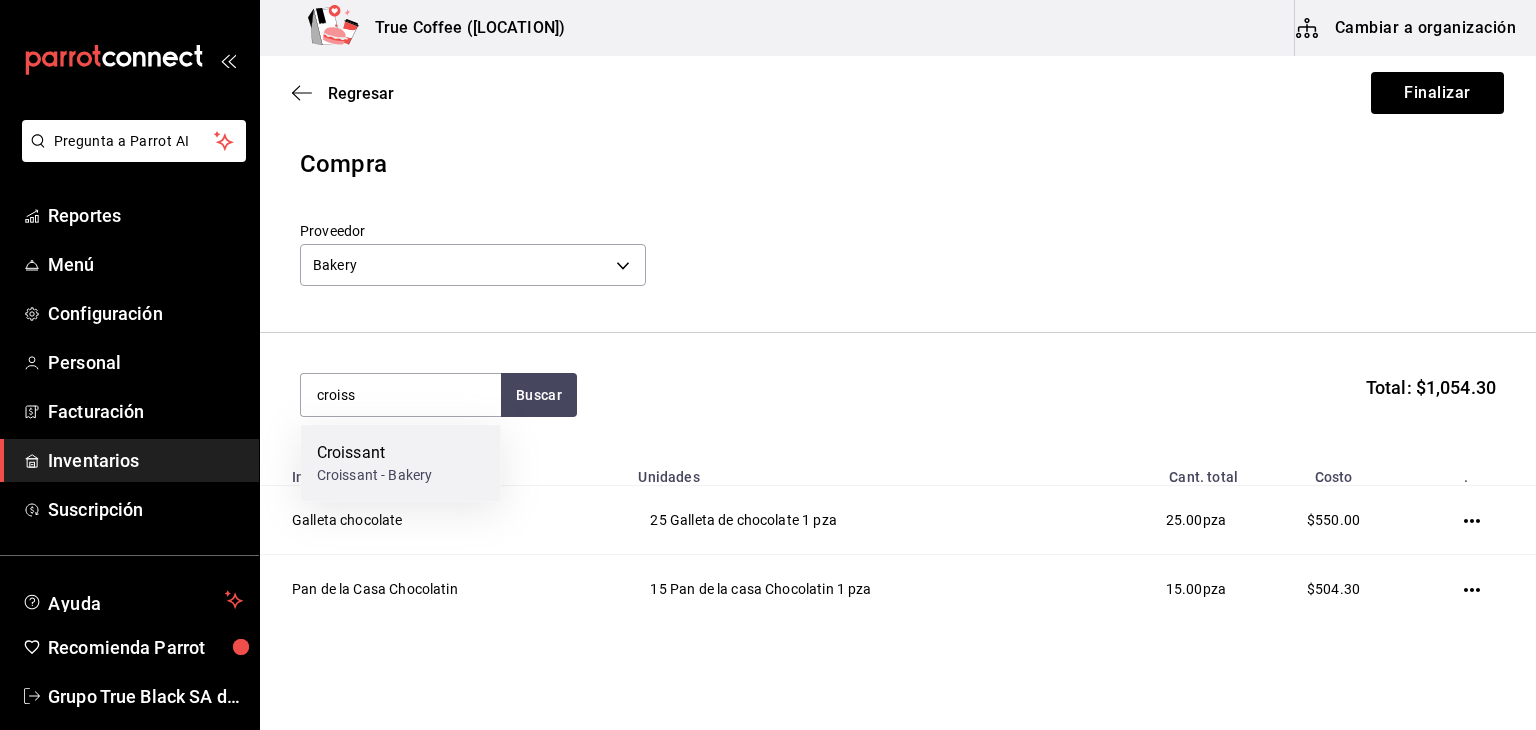 click on "Croissant Croissant - Bakery" at bounding box center (401, 463) 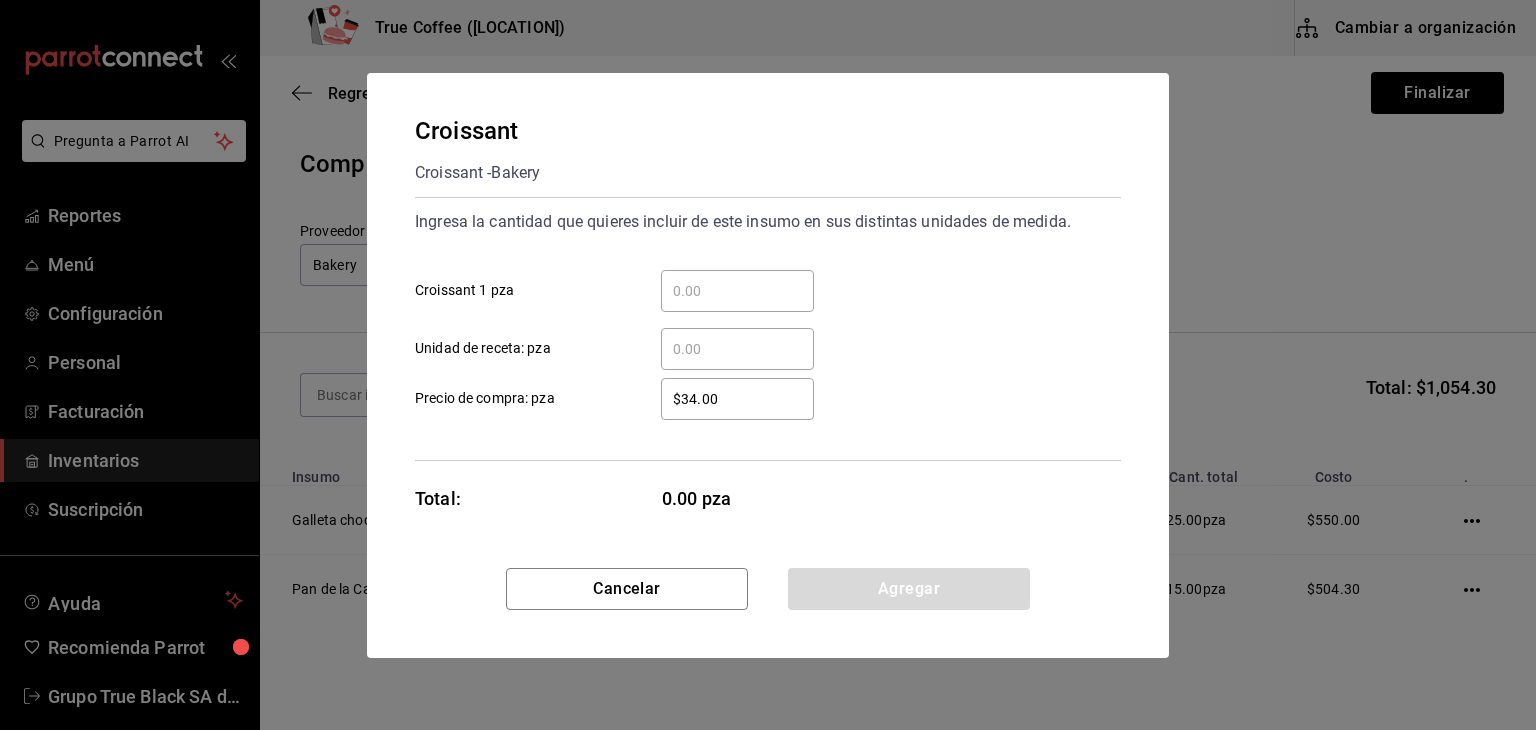 drag, startPoint x: 700, startPoint y: 317, endPoint x: 692, endPoint y: 305, distance: 14.422205 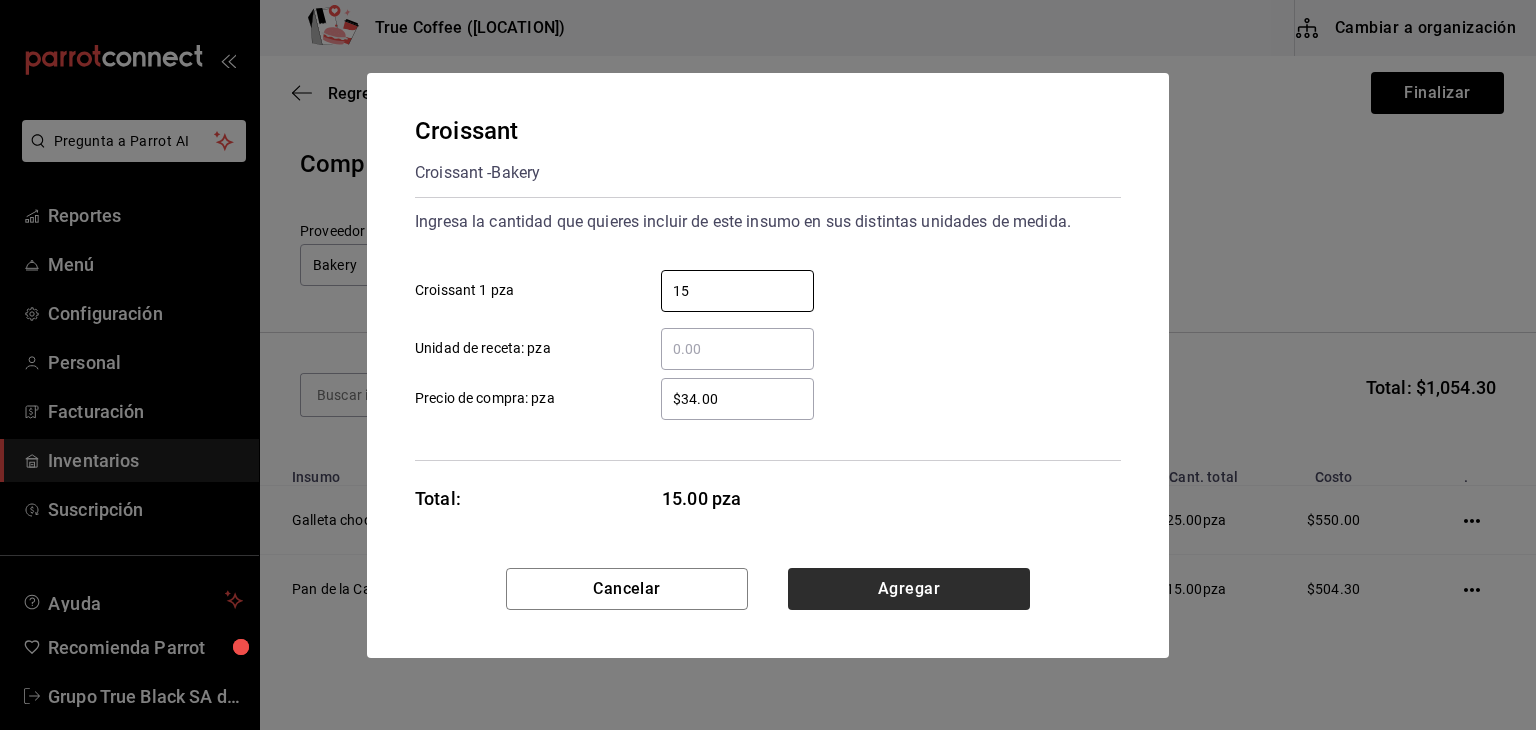type on "15" 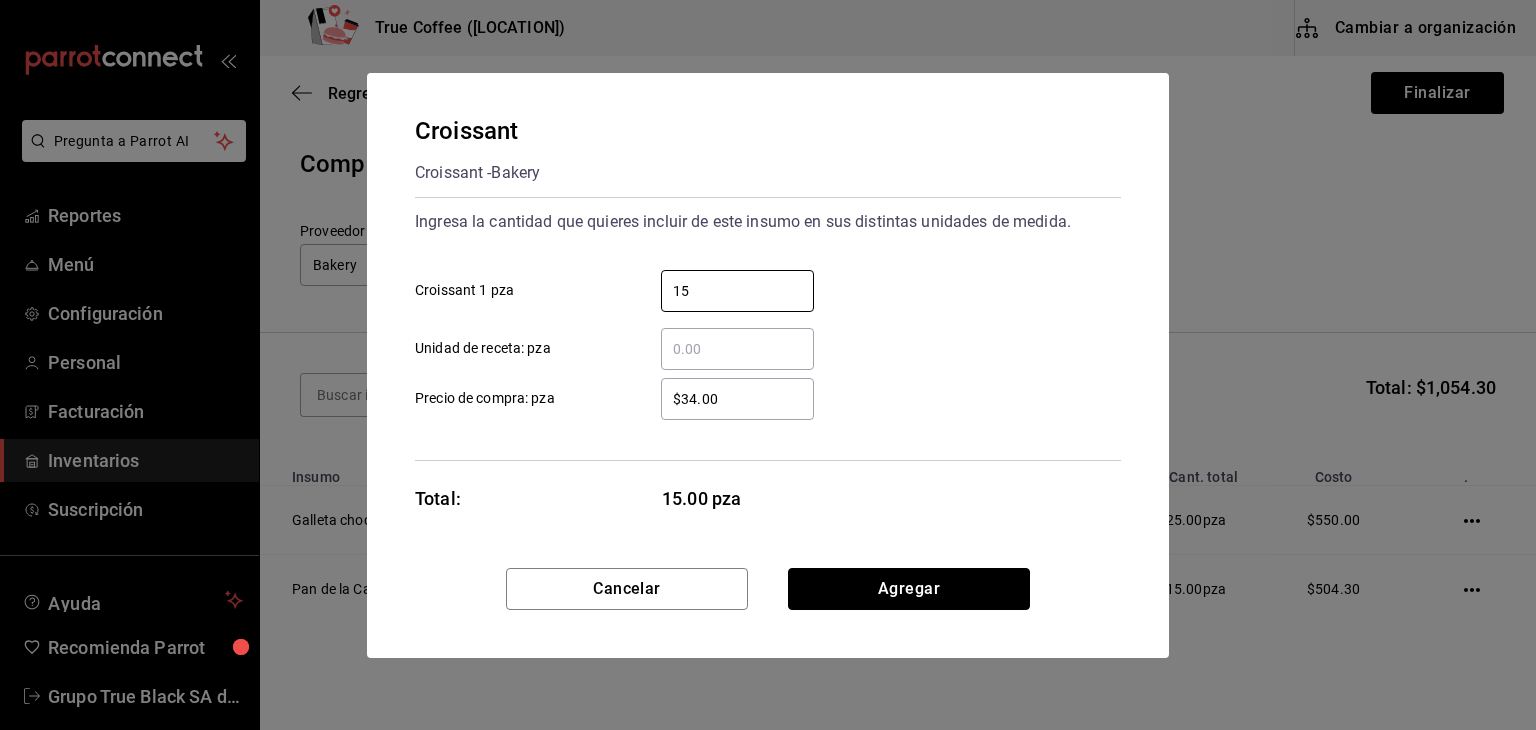 drag, startPoint x: 919, startPoint y: 589, endPoint x: 1397, endPoint y: 292, distance: 562.7548 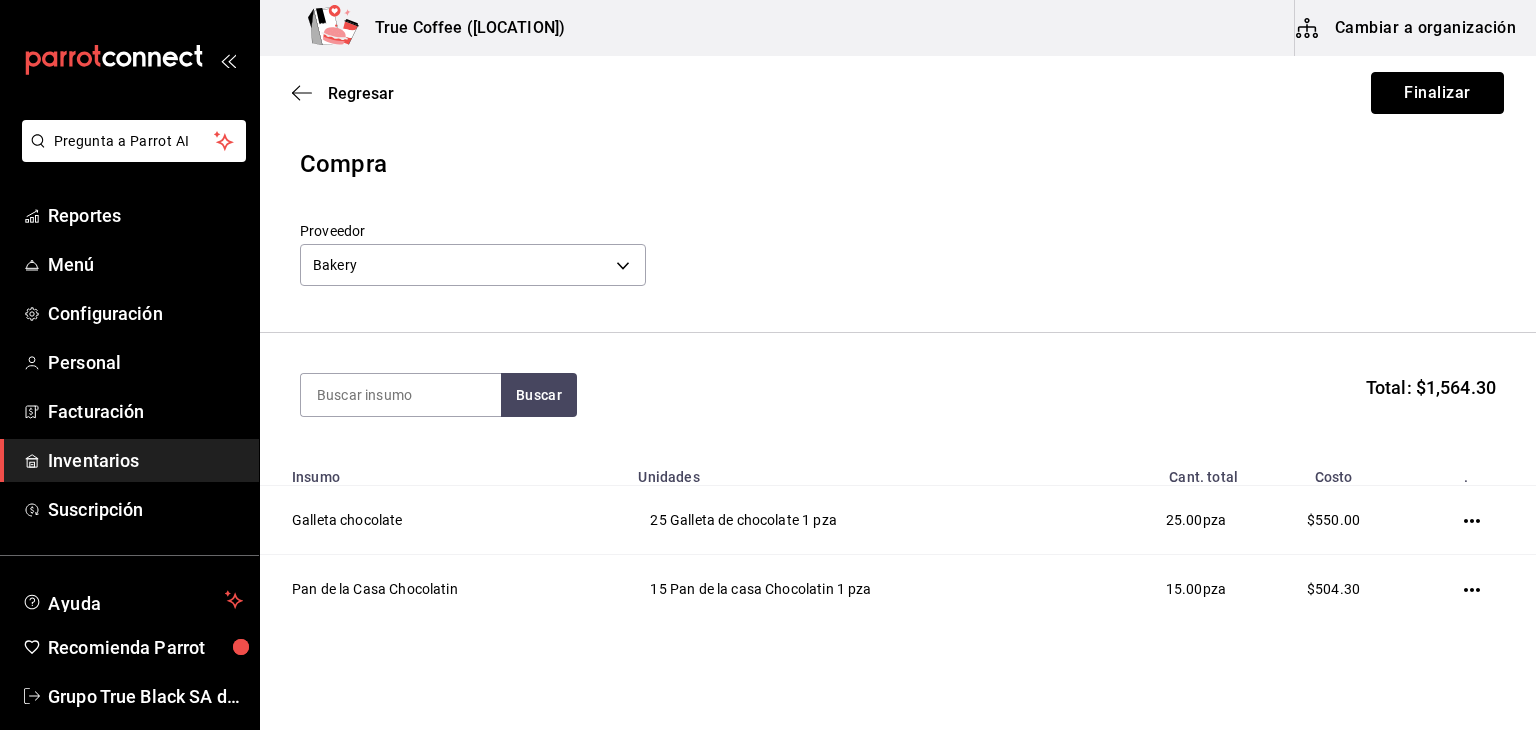 drag, startPoint x: 1415, startPoint y: 90, endPoint x: 780, endPoint y: 165, distance: 639.4138 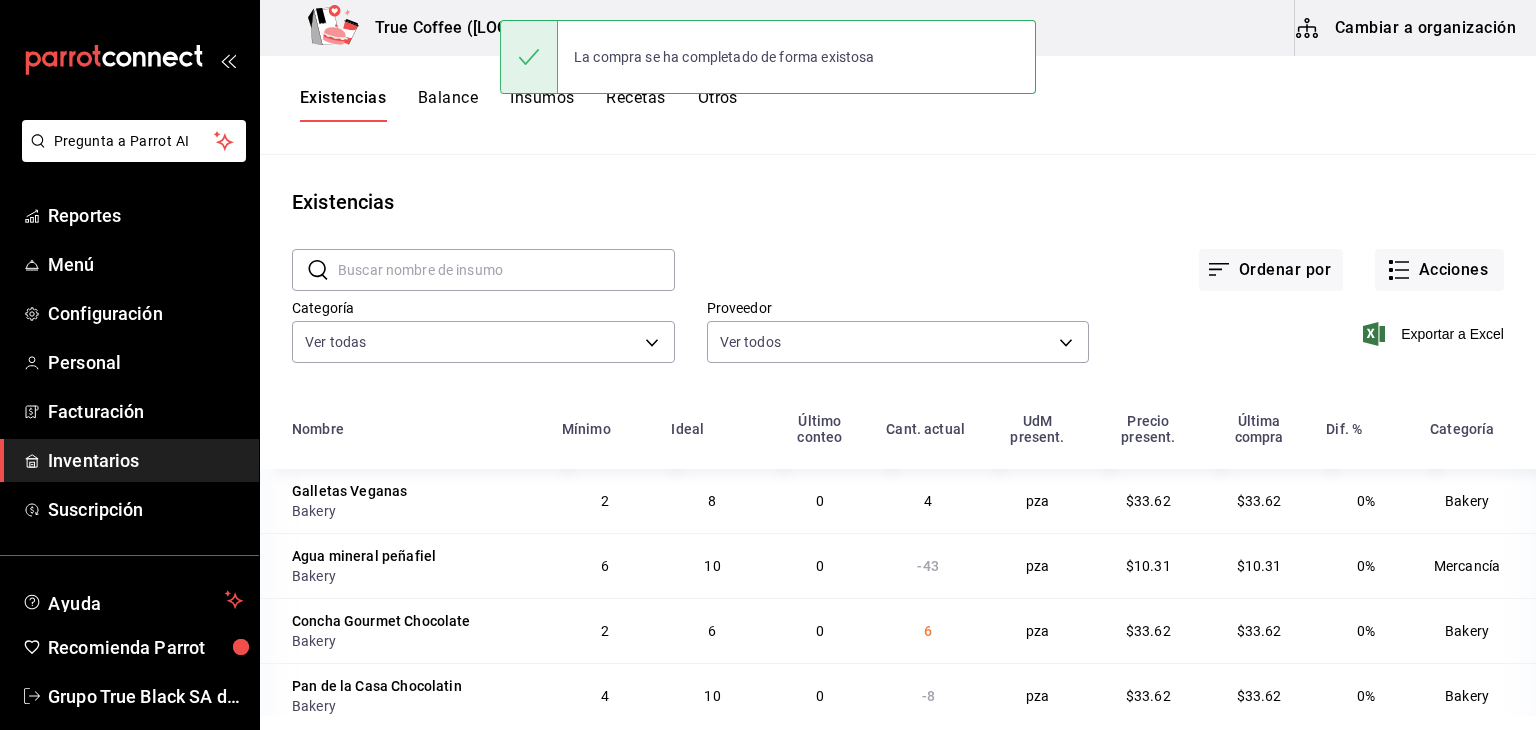 drag, startPoint x: 412, startPoint y: 270, endPoint x: 399, endPoint y: 253, distance: 21.400934 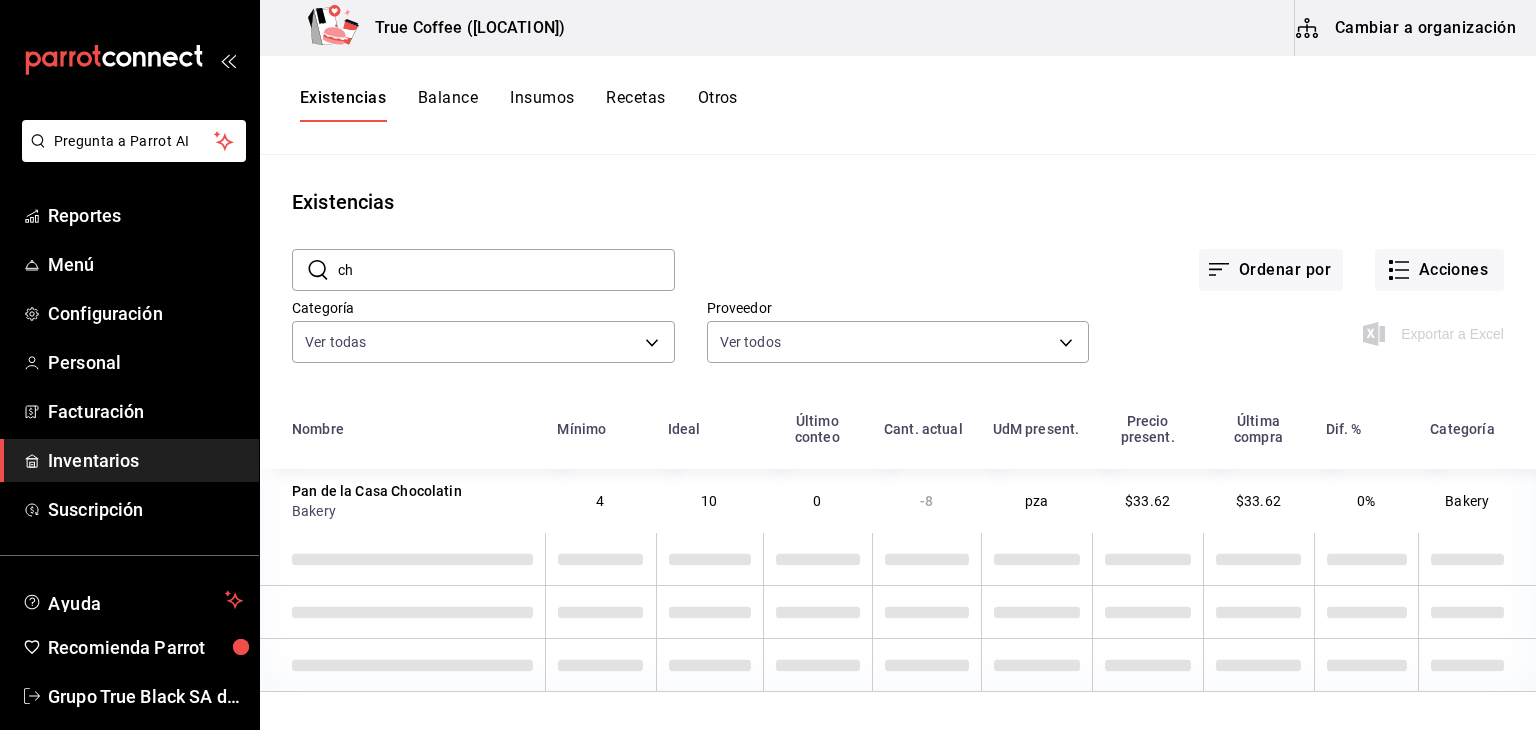 type on "c" 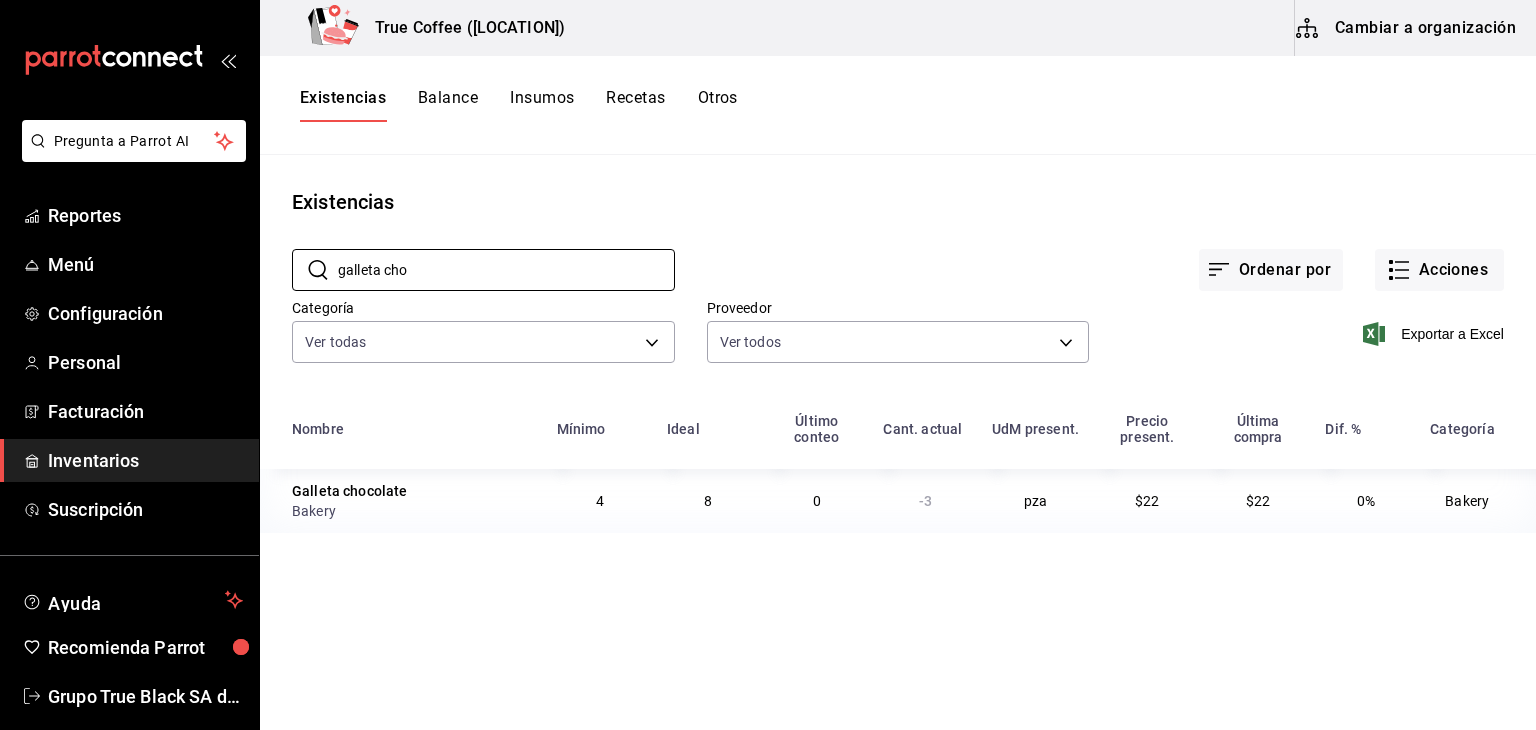 type on "galleta cho" 